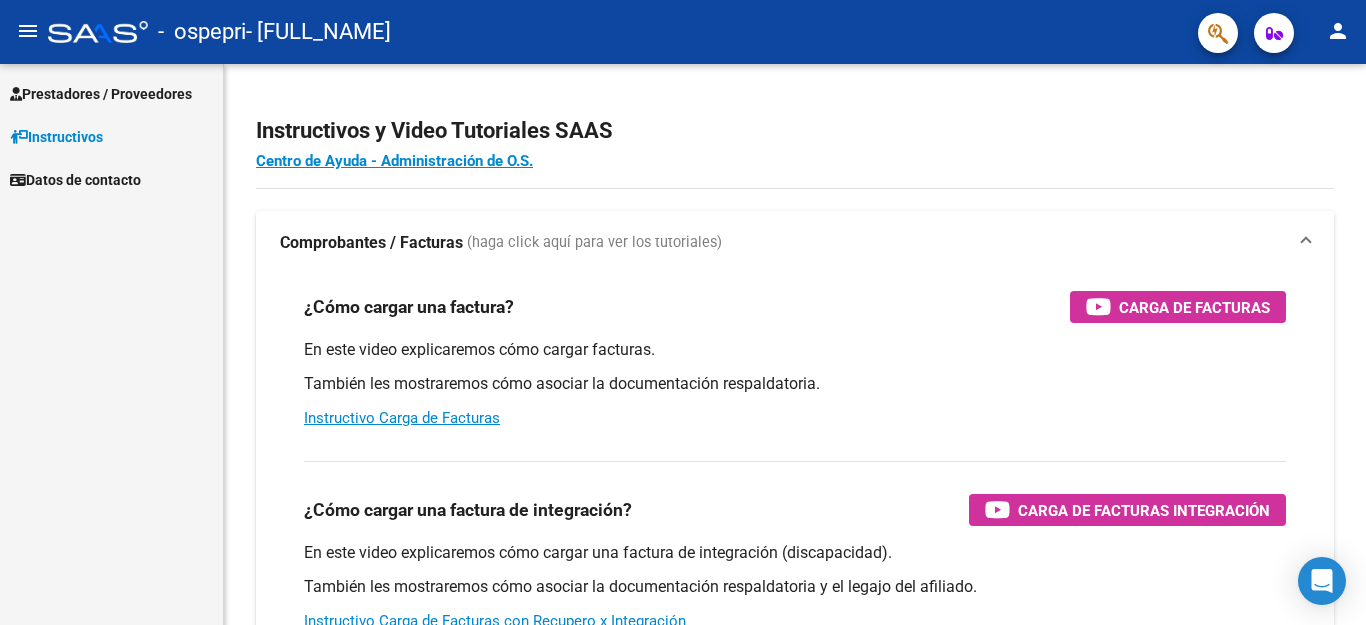 scroll, scrollTop: 0, scrollLeft: 0, axis: both 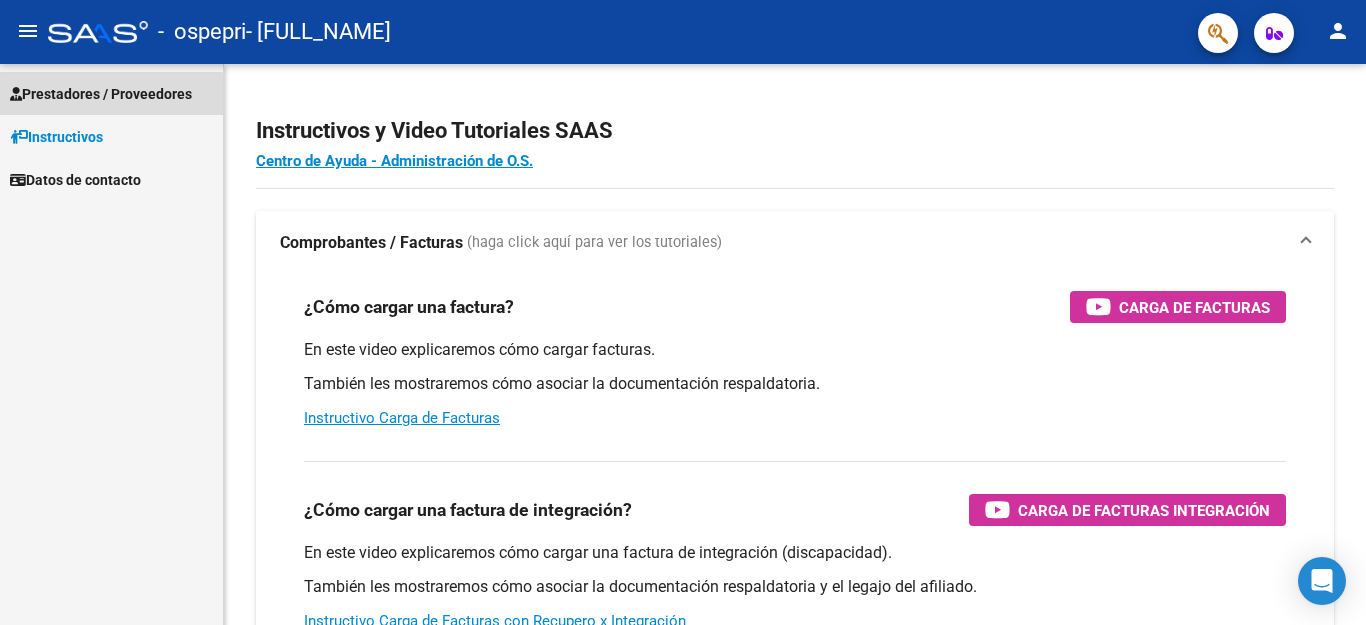 click on "Prestadores / Proveedores" at bounding box center (101, 94) 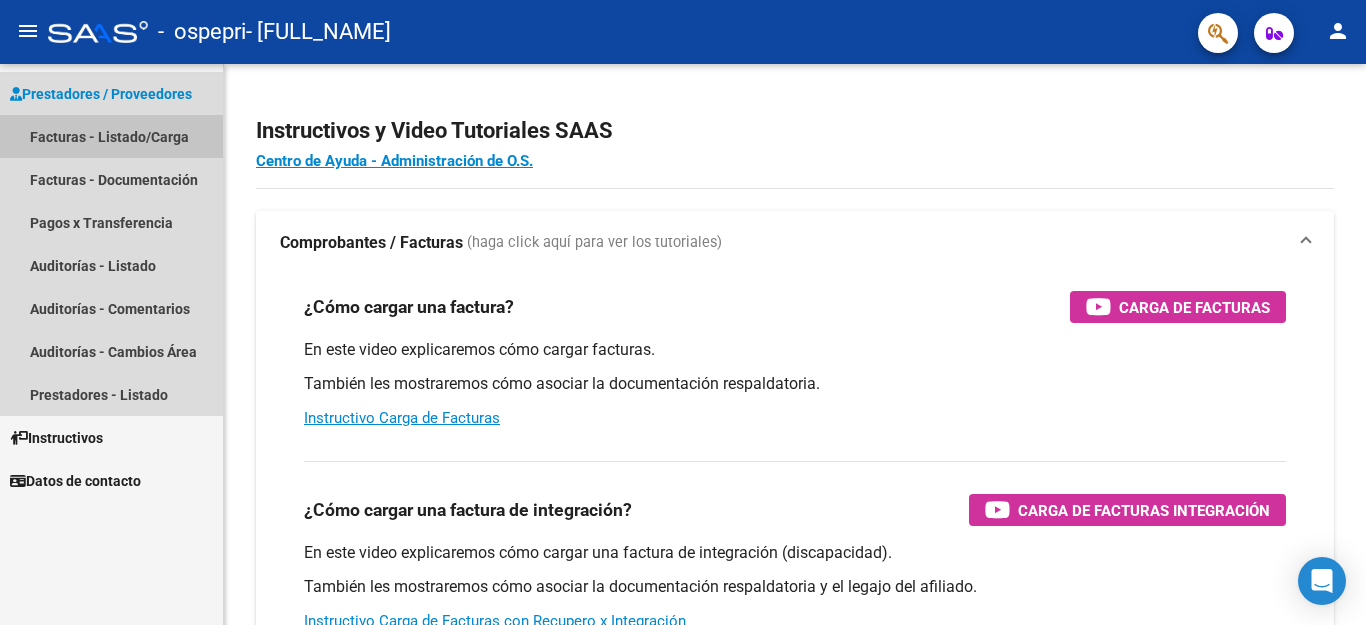 click on "Facturas - Listado/Carga" at bounding box center (111, 136) 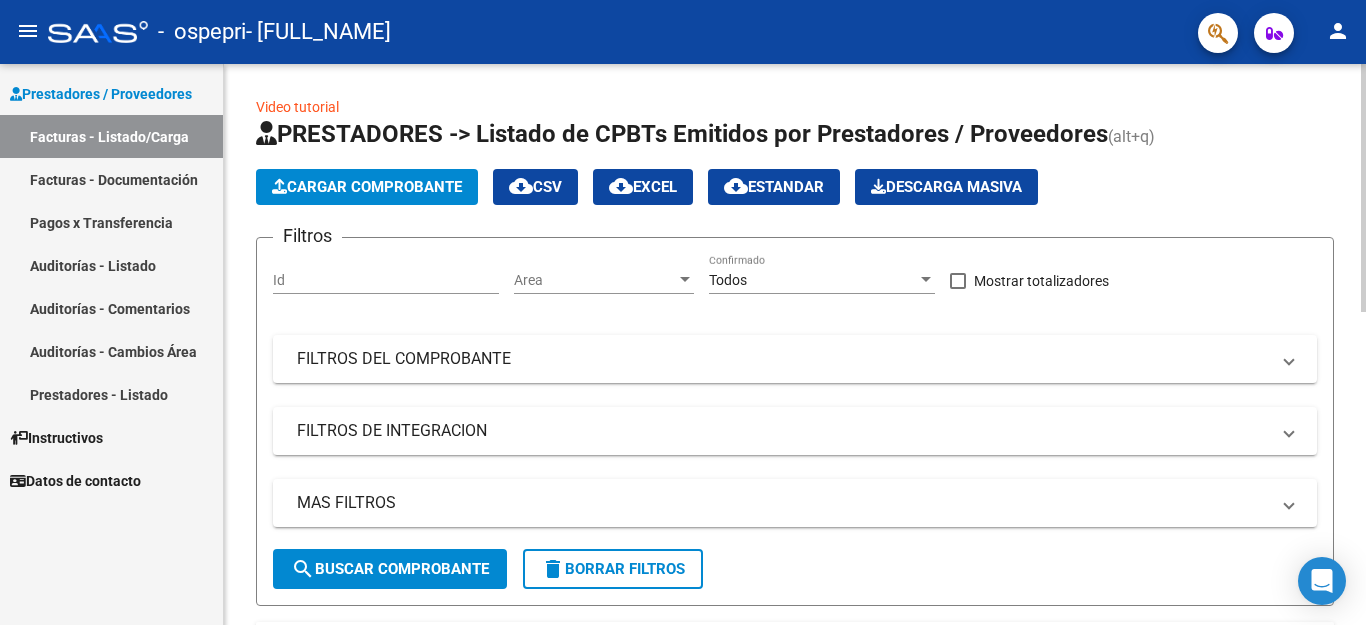 click on "Cargar Comprobante" 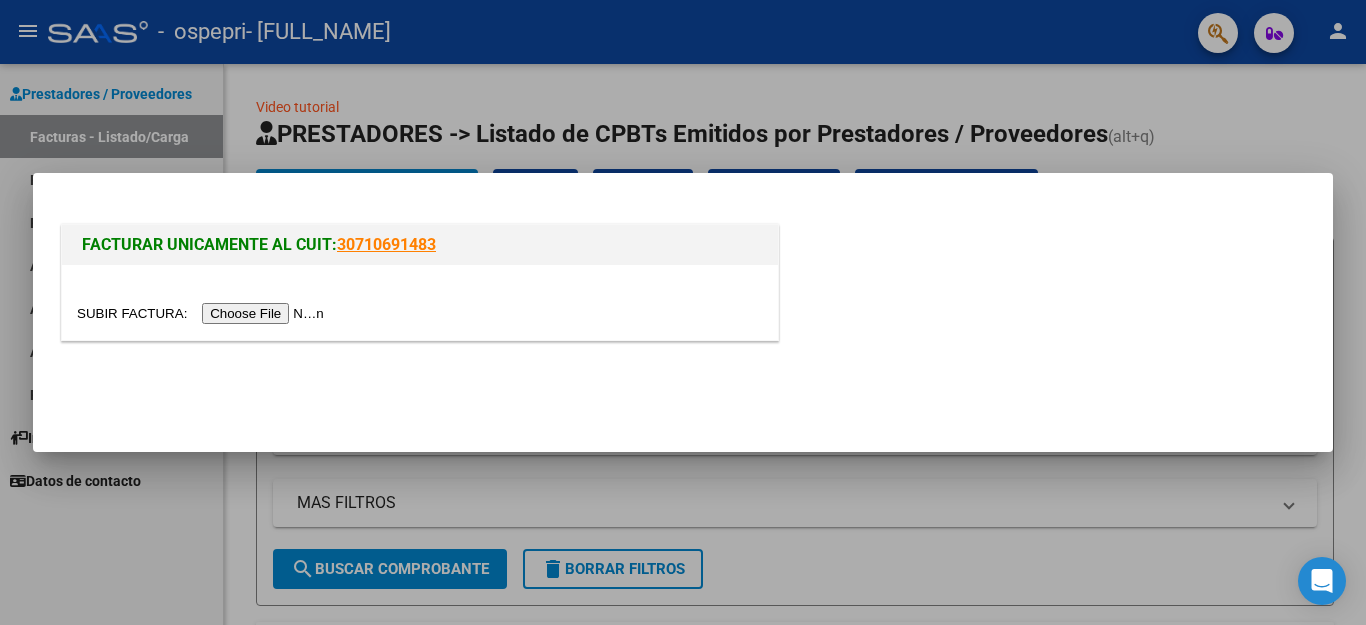 click at bounding box center [203, 313] 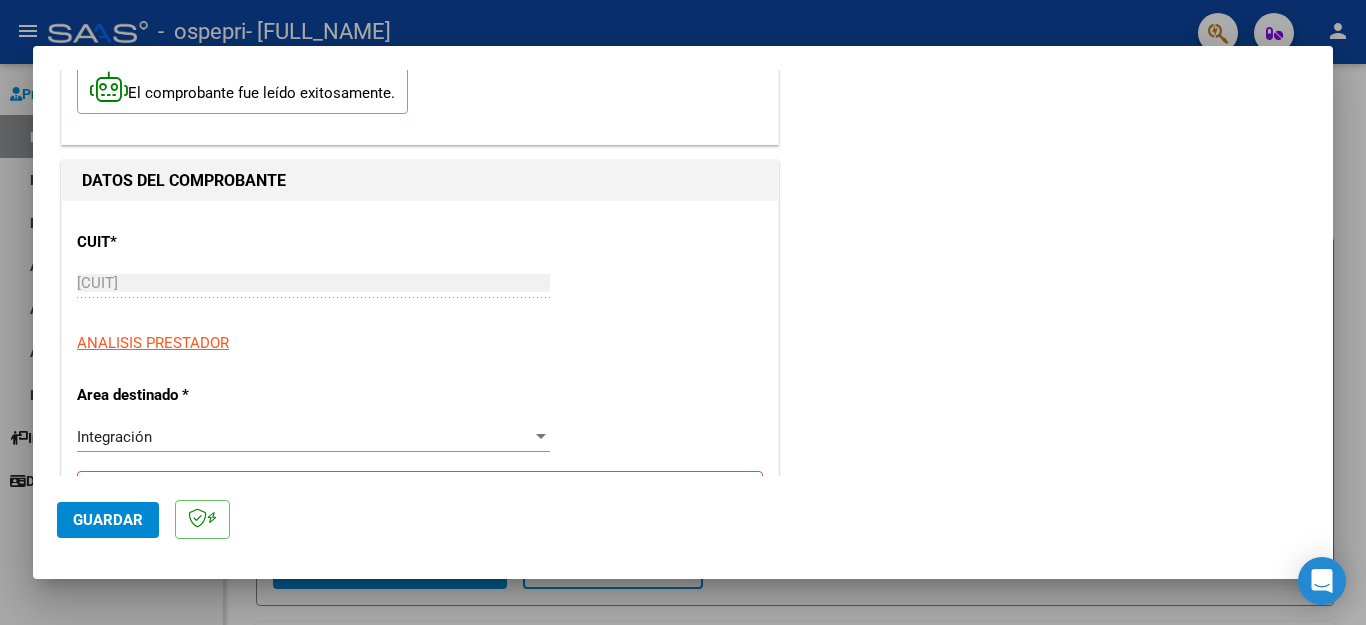 scroll, scrollTop: 160, scrollLeft: 0, axis: vertical 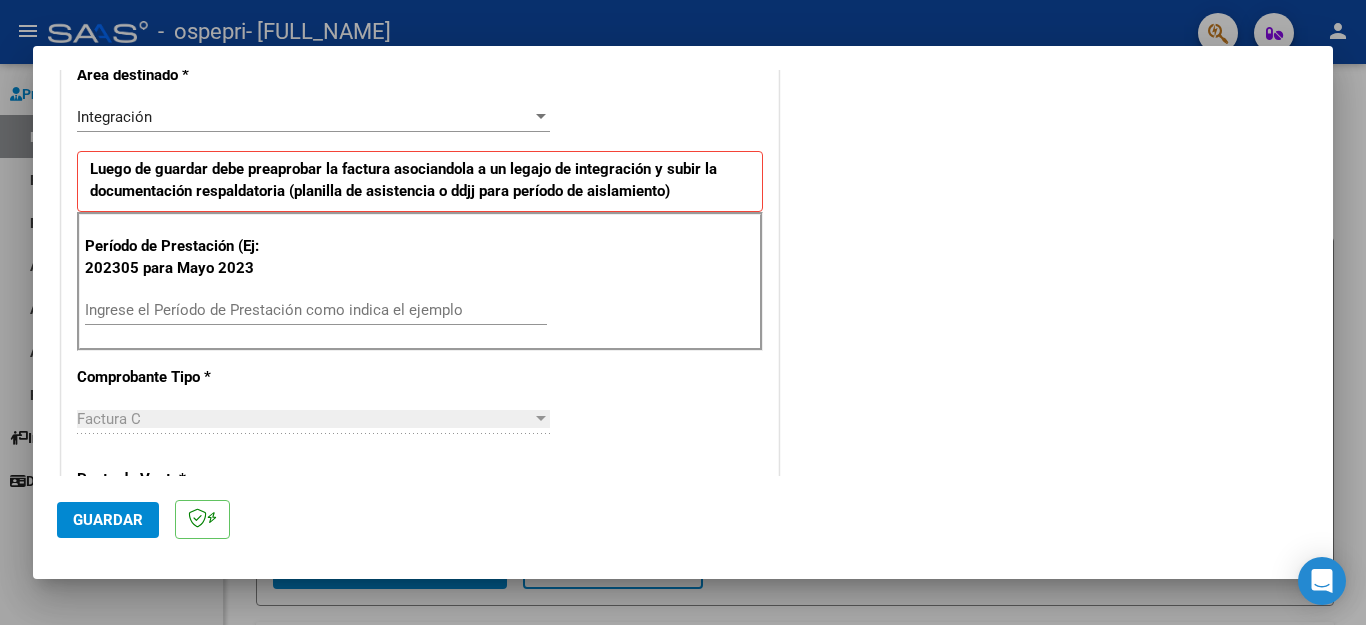 click on "Ingrese el Período de Prestación como indica el ejemplo" at bounding box center [316, 310] 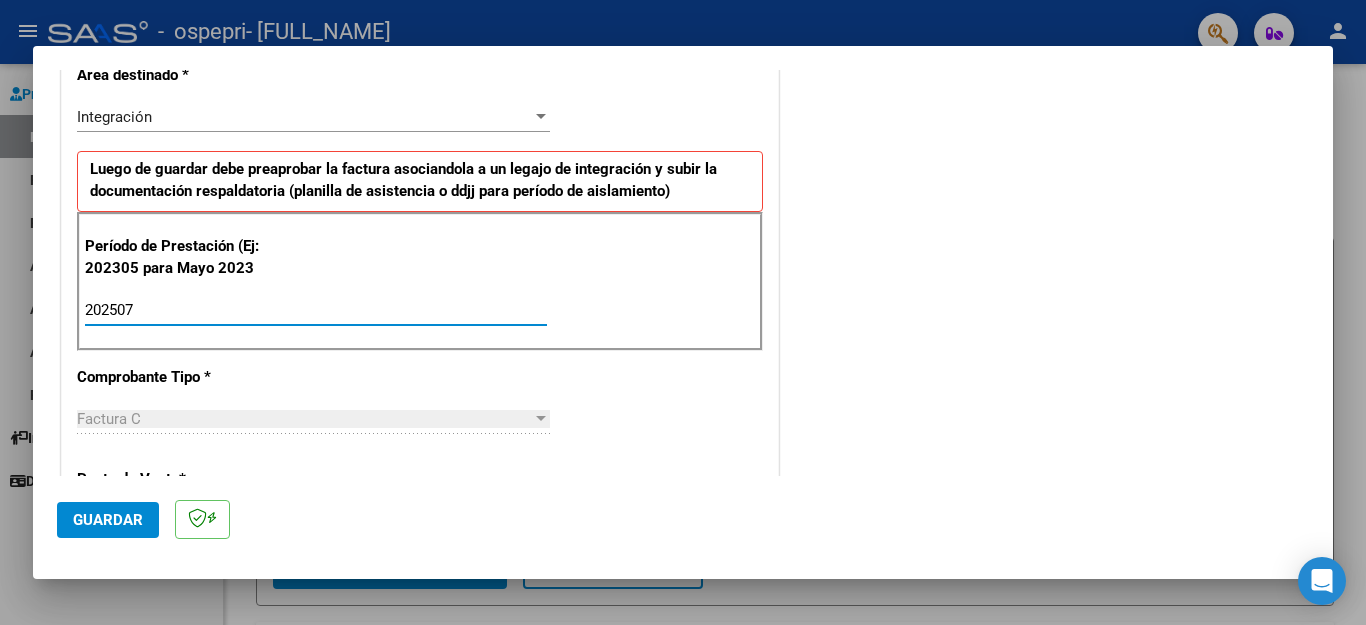 type on "202507" 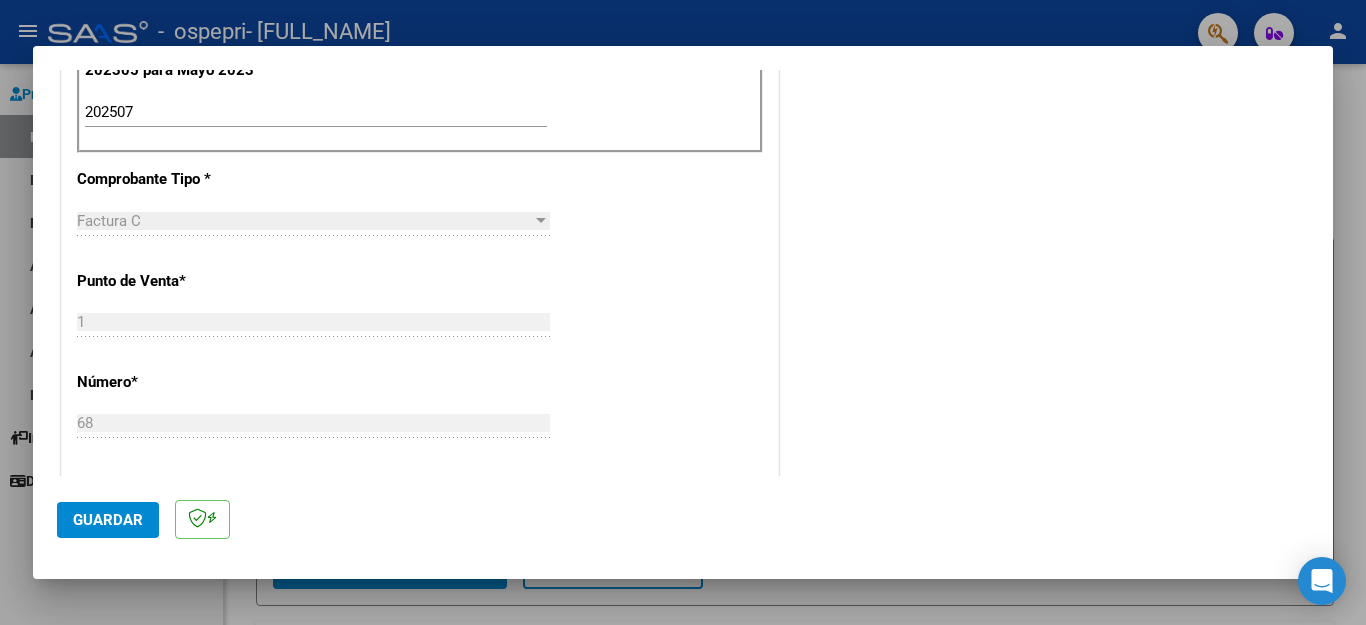 scroll, scrollTop: 640, scrollLeft: 0, axis: vertical 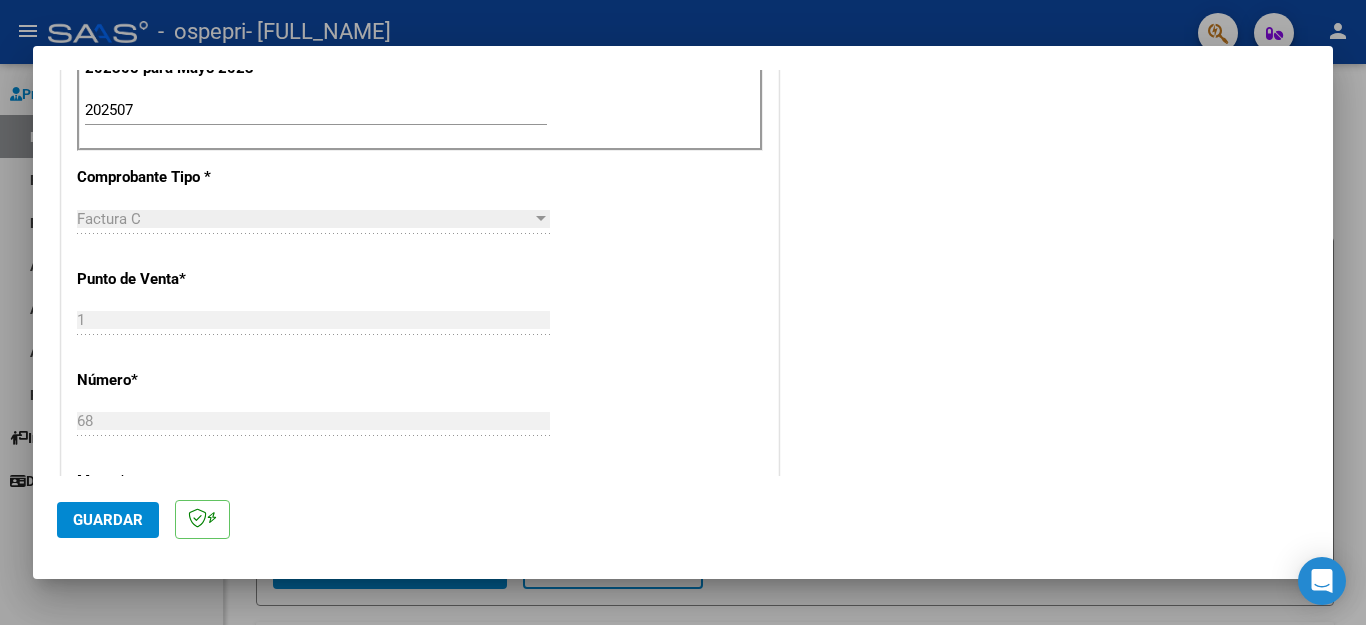 click at bounding box center [541, 218] 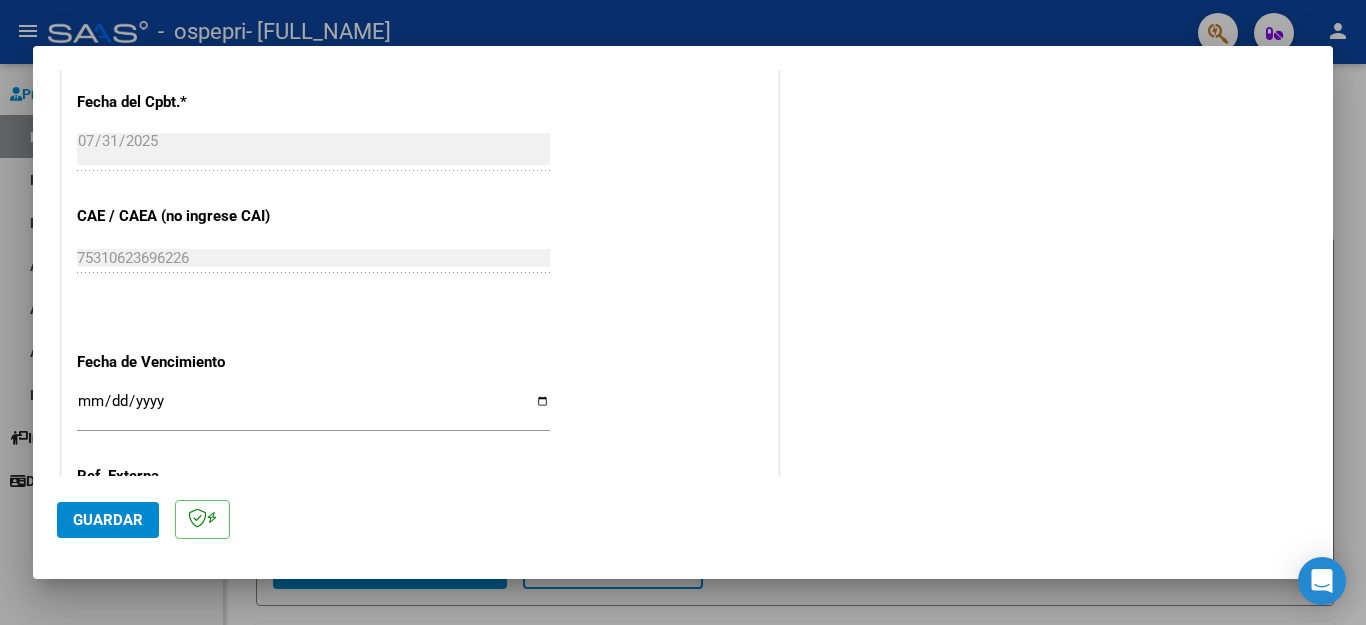 scroll, scrollTop: 1160, scrollLeft: 0, axis: vertical 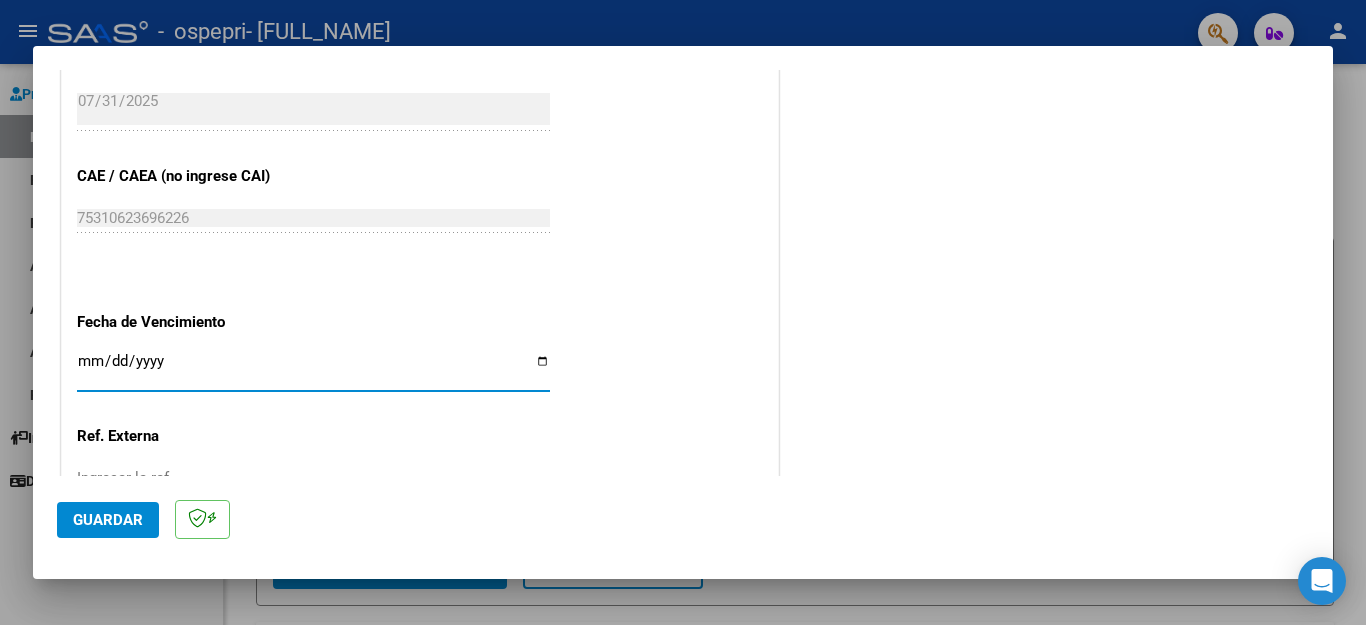 click on "Ingresar la fecha" at bounding box center (313, 369) 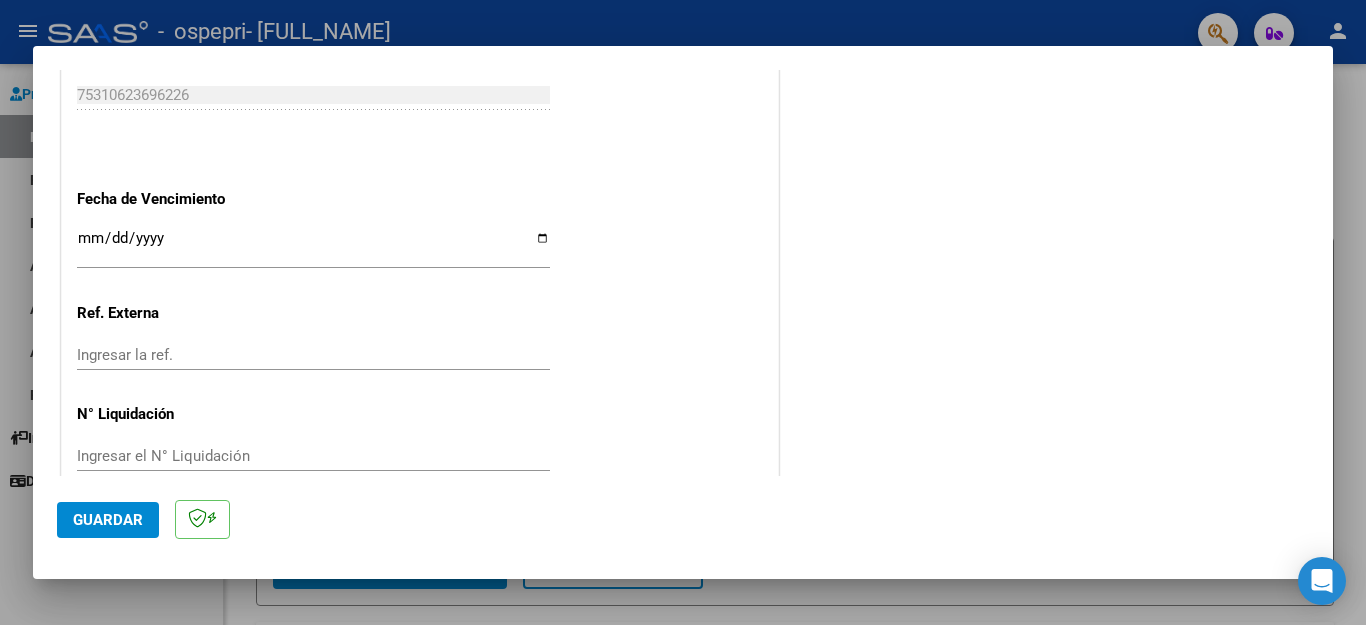 scroll, scrollTop: 1292, scrollLeft: 0, axis: vertical 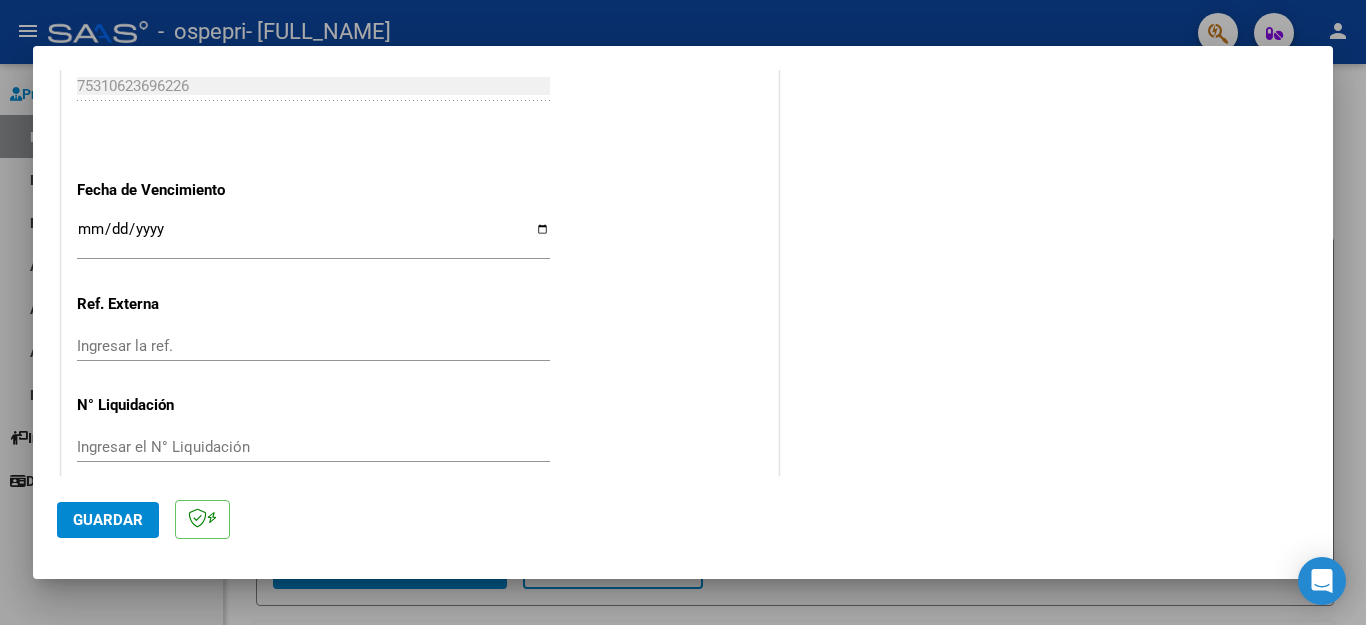 click on "Guardar" 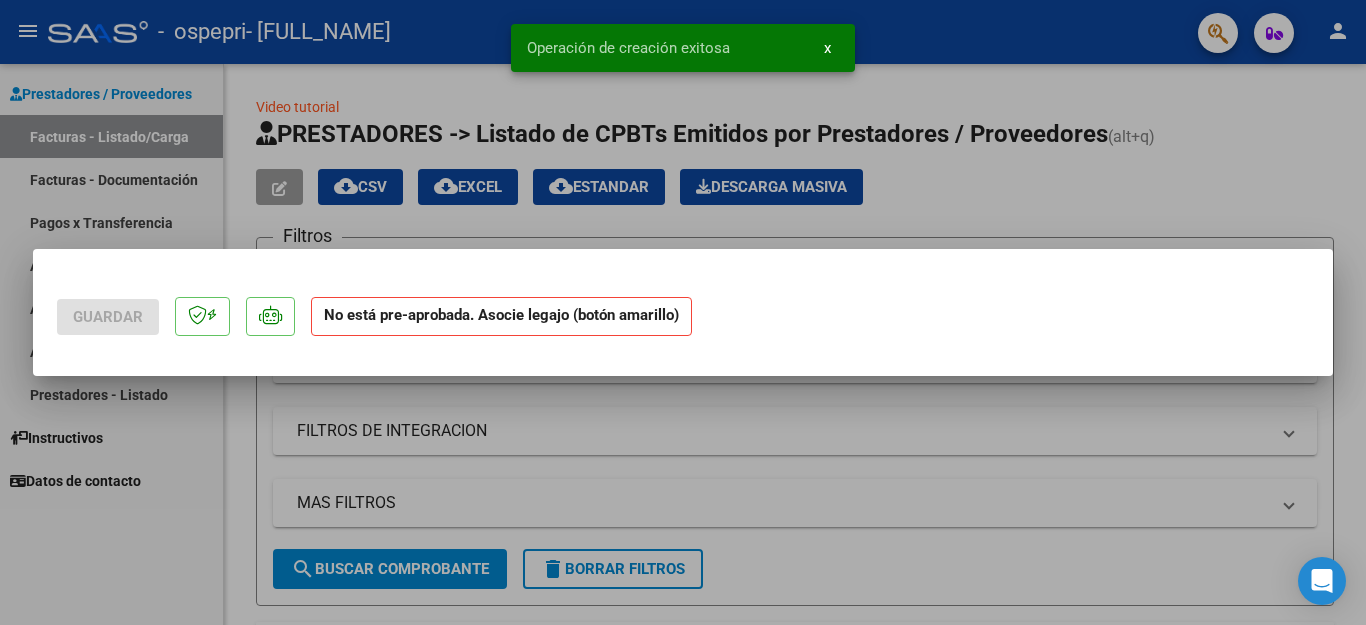 scroll, scrollTop: 0, scrollLeft: 0, axis: both 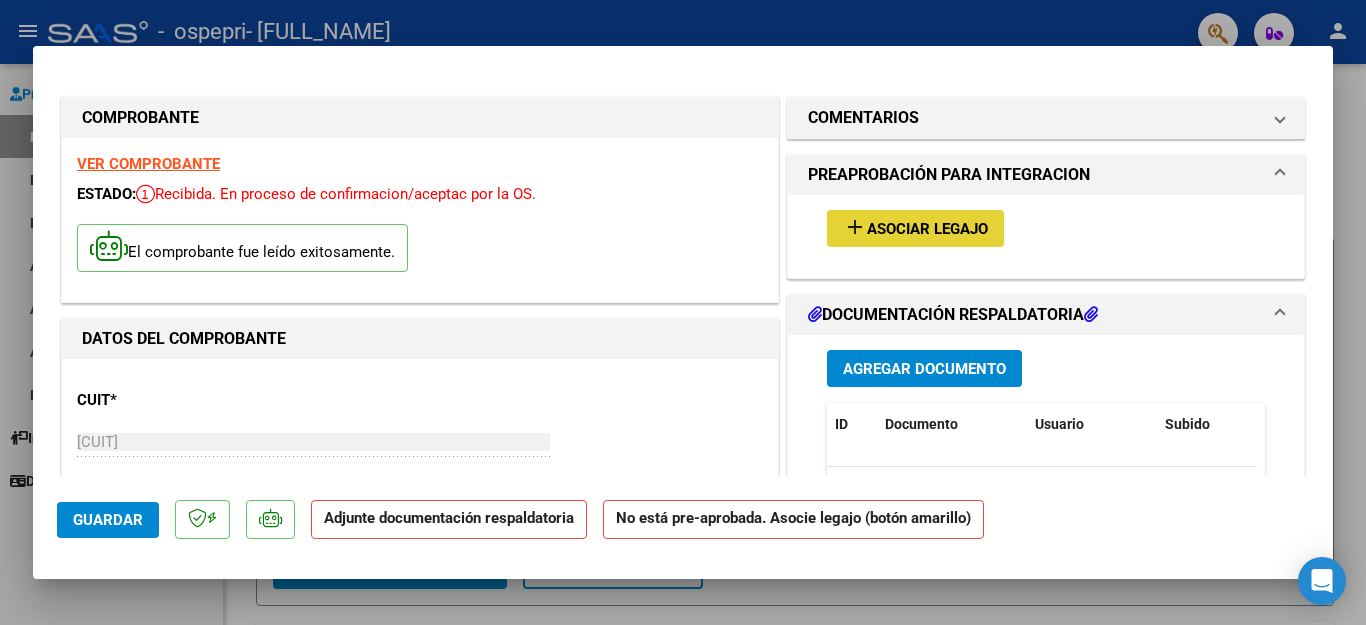 click on "Asociar Legajo" at bounding box center [927, 229] 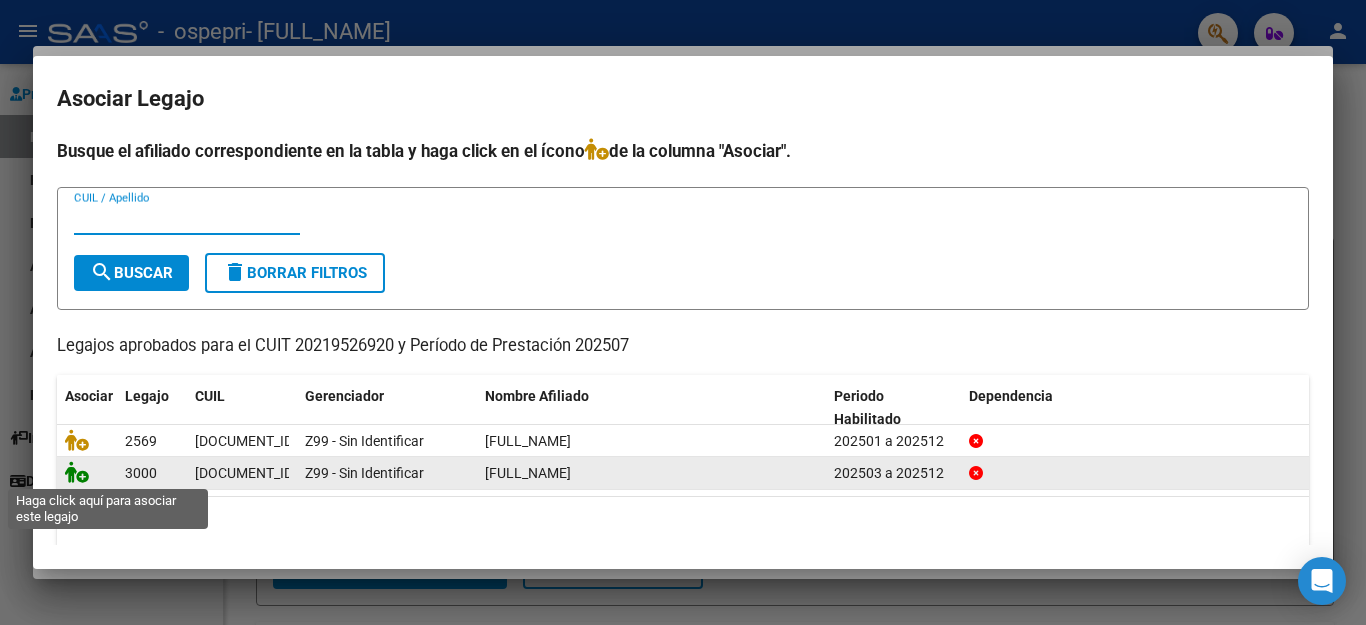 click 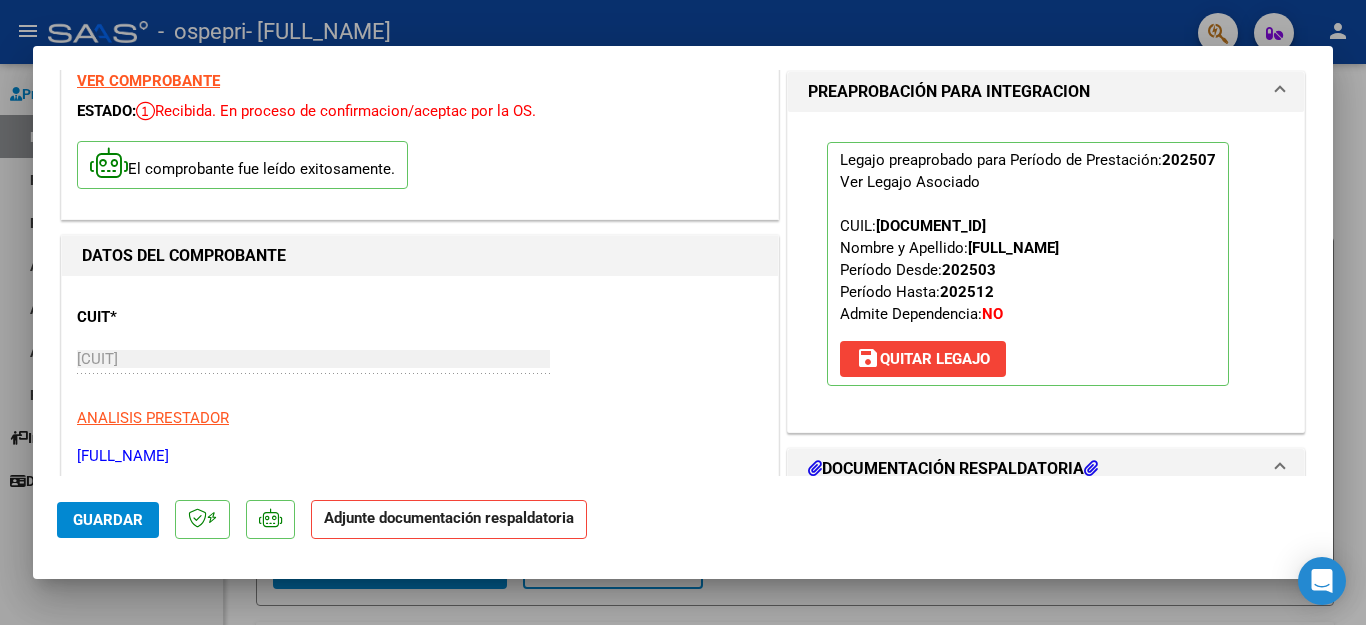 scroll, scrollTop: 120, scrollLeft: 0, axis: vertical 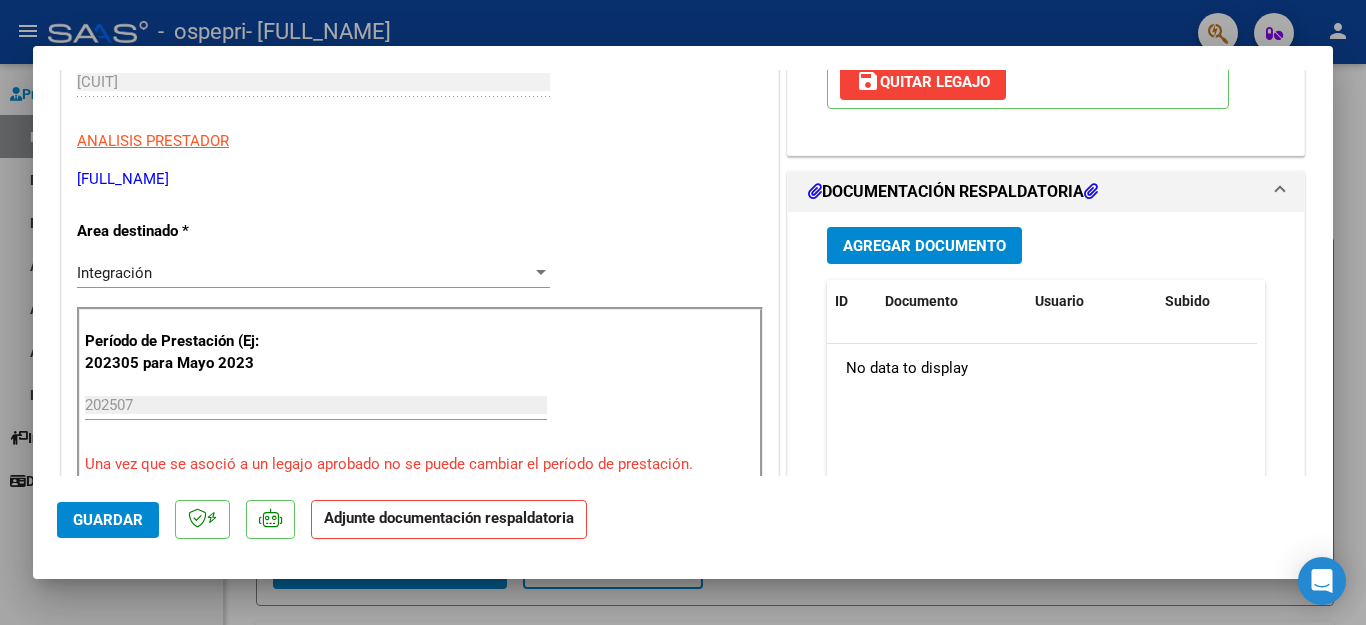 click on "Agregar Documento" at bounding box center (924, 246) 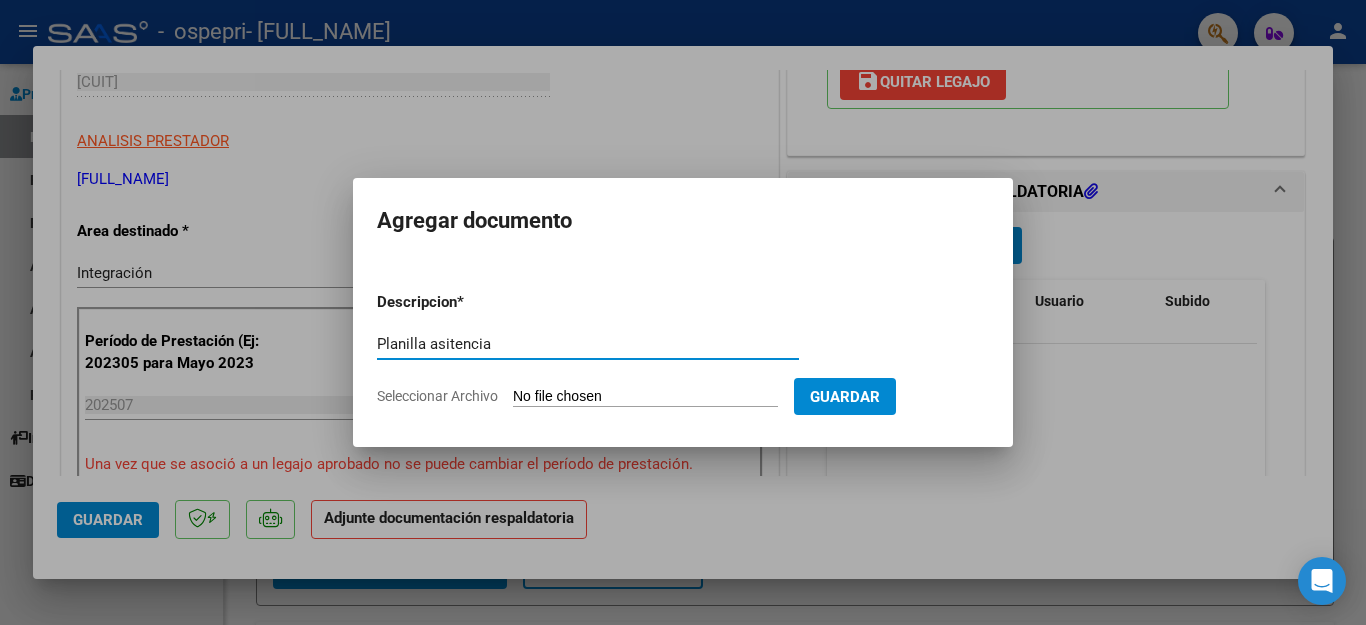 type on "Planilla asitencia" 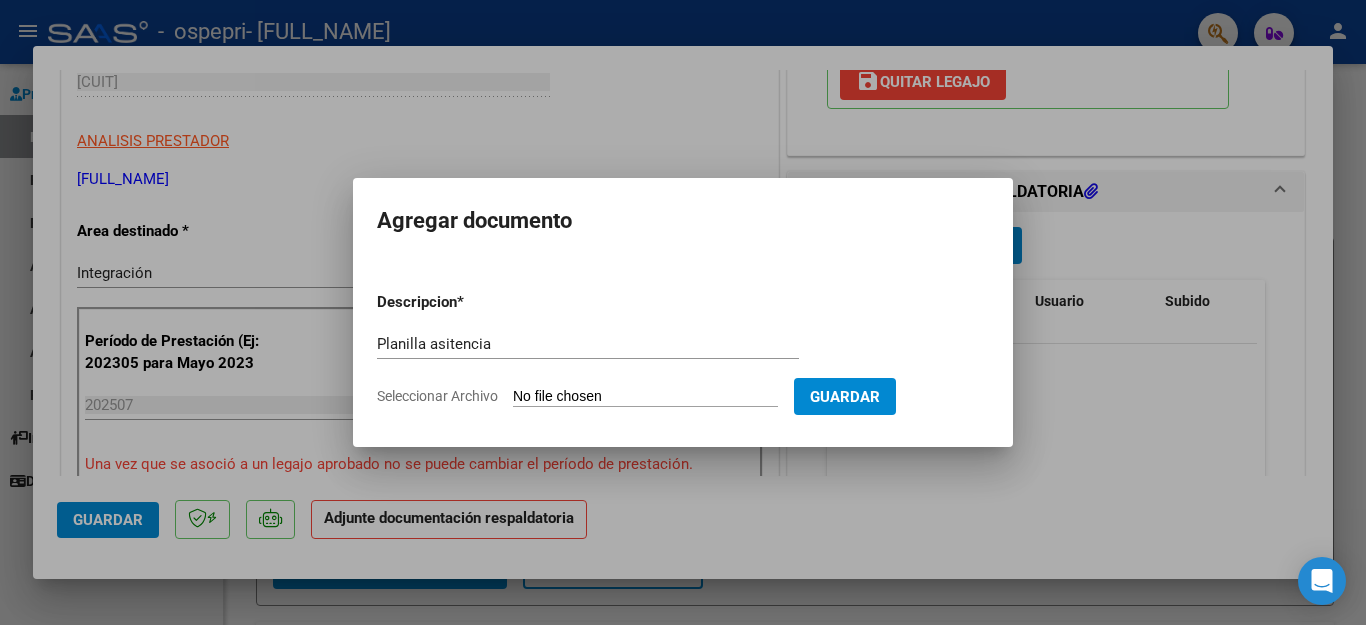 click on "Seleccionar Archivo" at bounding box center [645, 397] 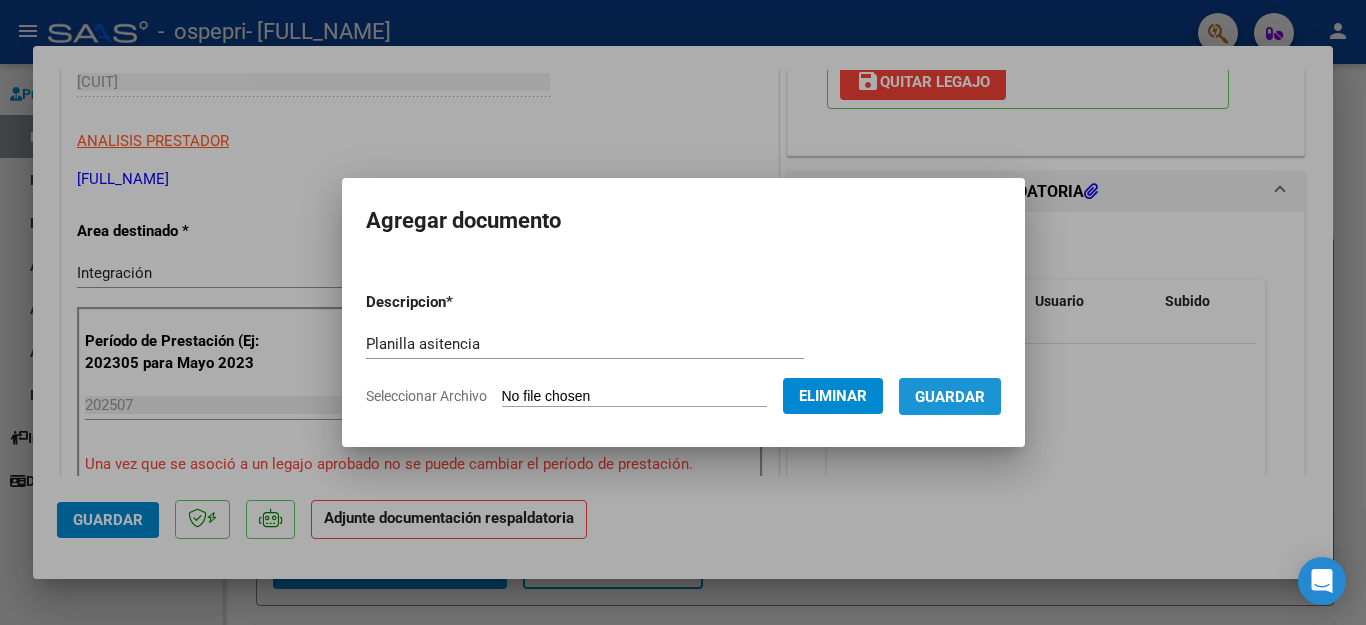 click on "Guardar" at bounding box center [950, 397] 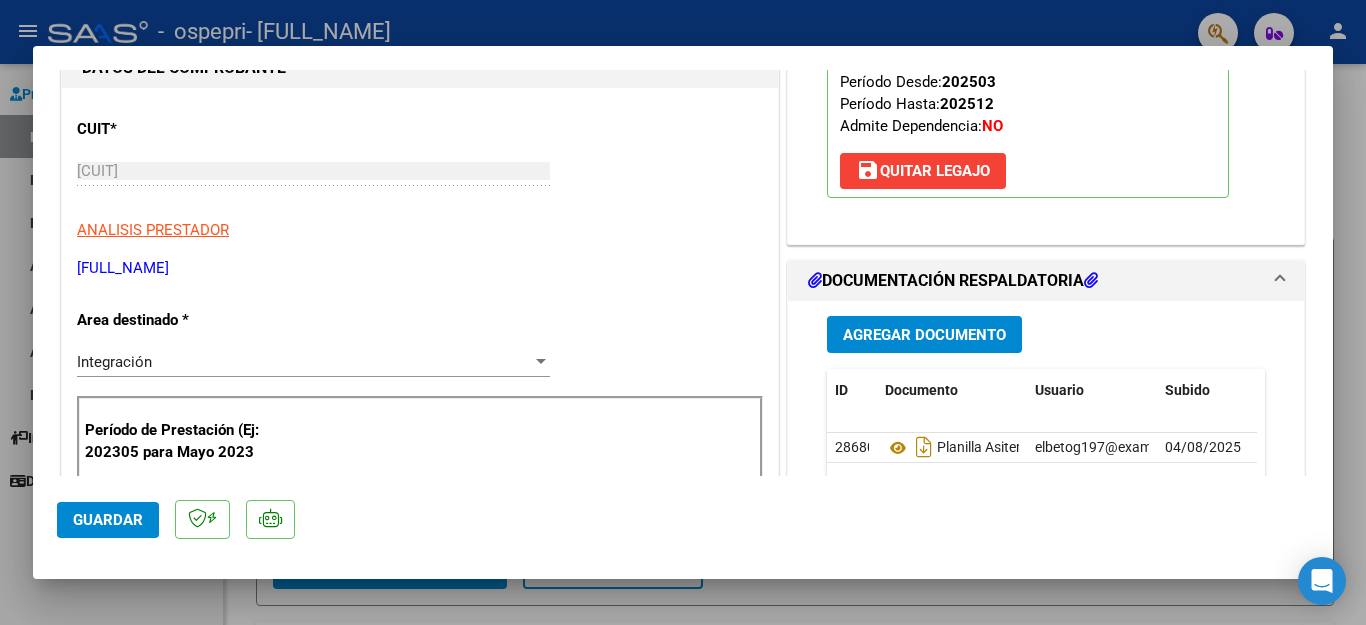 scroll, scrollTop: 276, scrollLeft: 0, axis: vertical 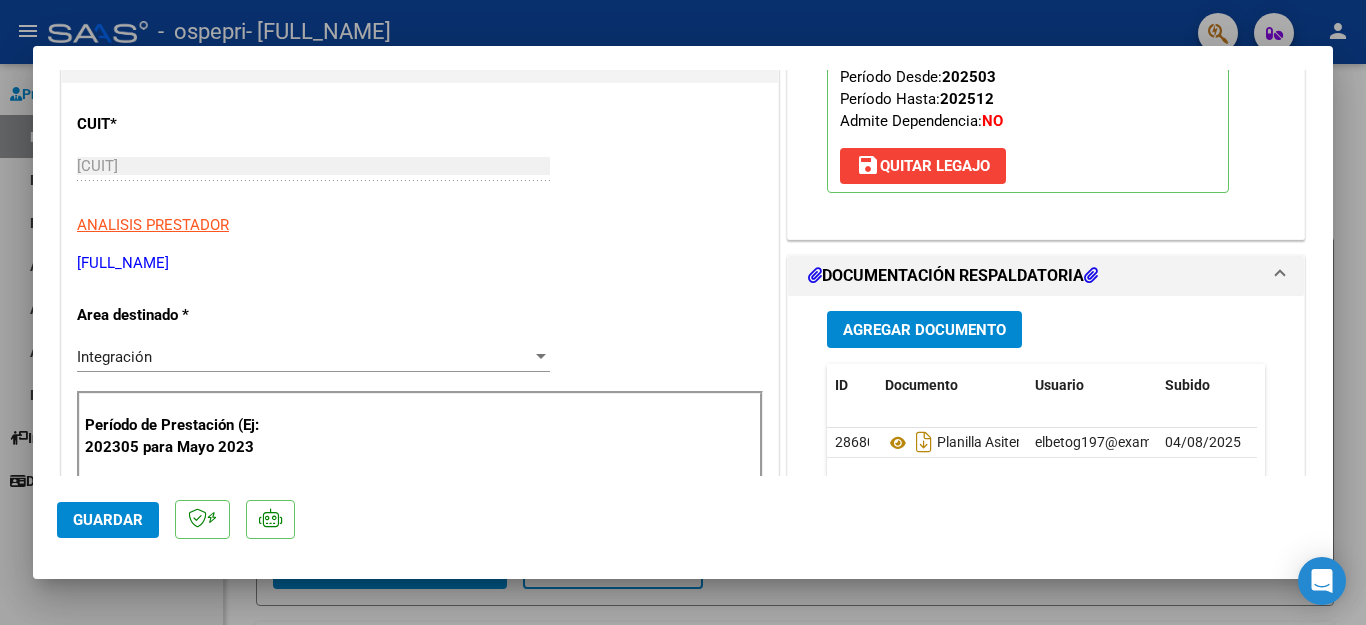 click on "Guardar" 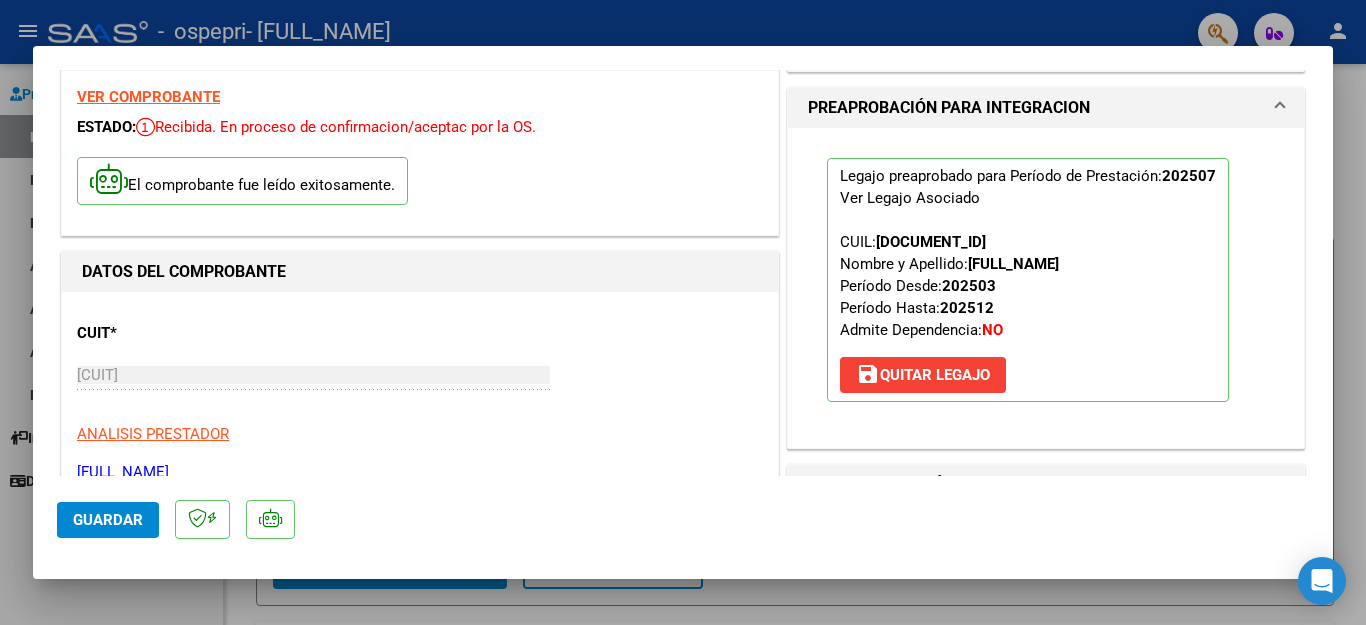 scroll, scrollTop: 57, scrollLeft: 0, axis: vertical 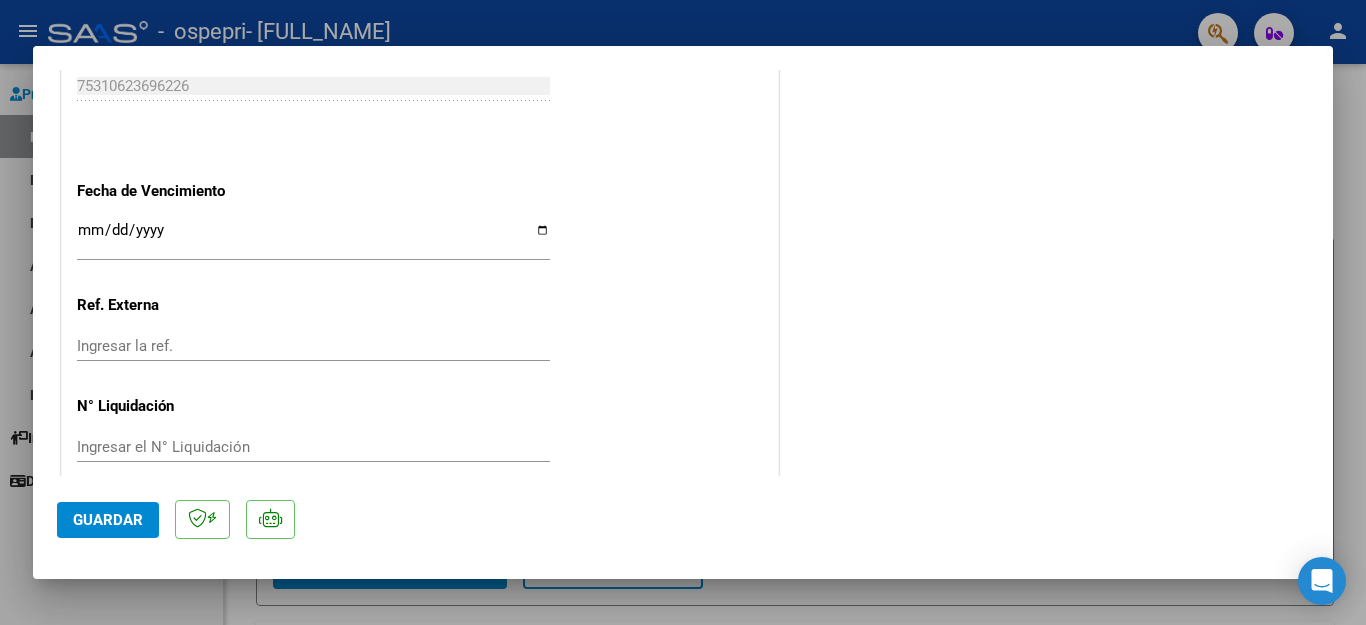 click on "Guardar" 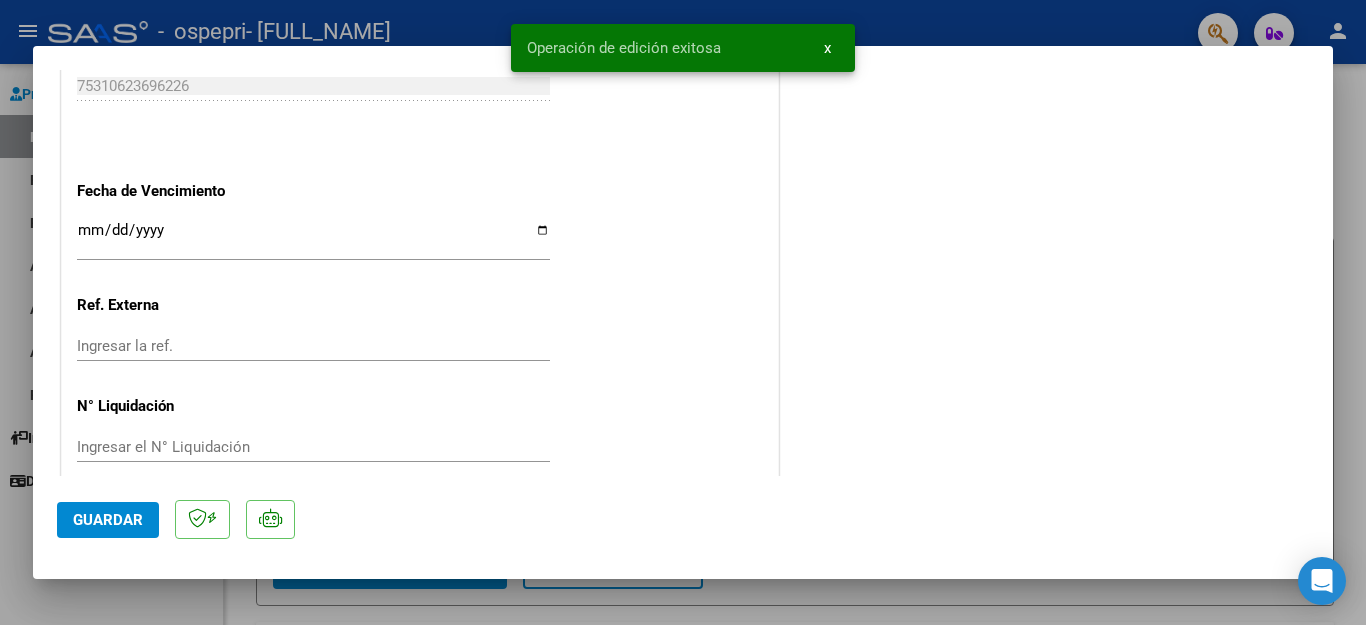 click at bounding box center (683, 312) 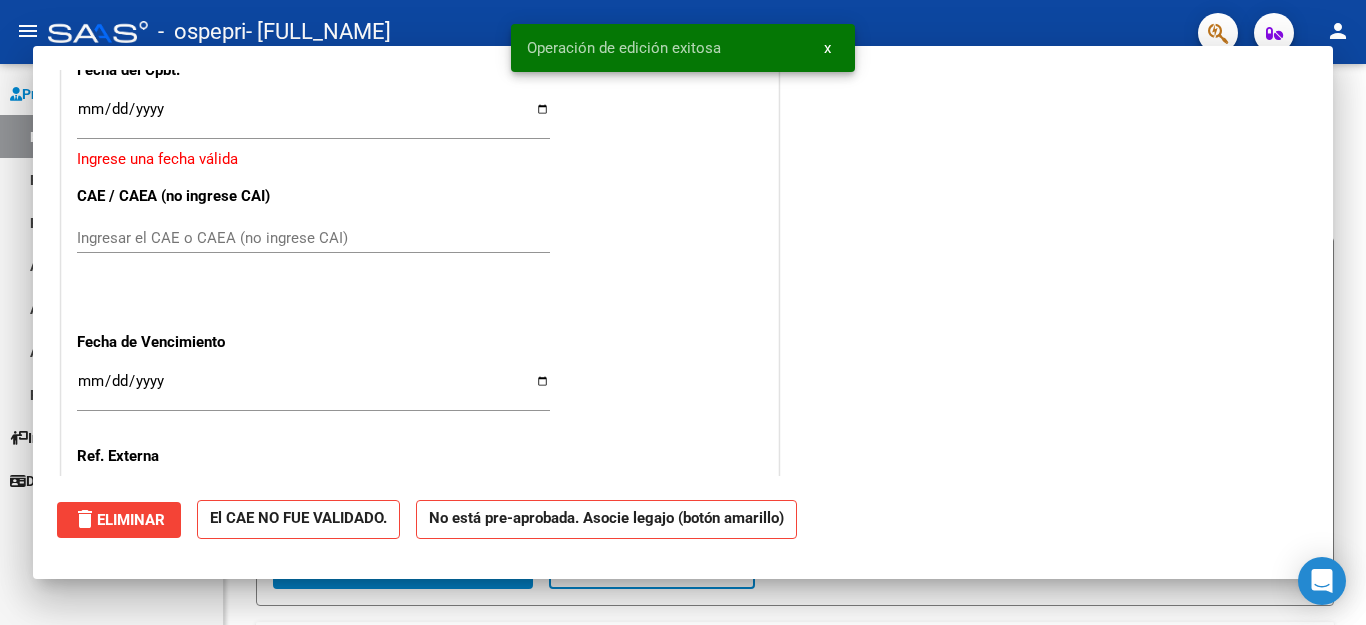scroll, scrollTop: 0, scrollLeft: 0, axis: both 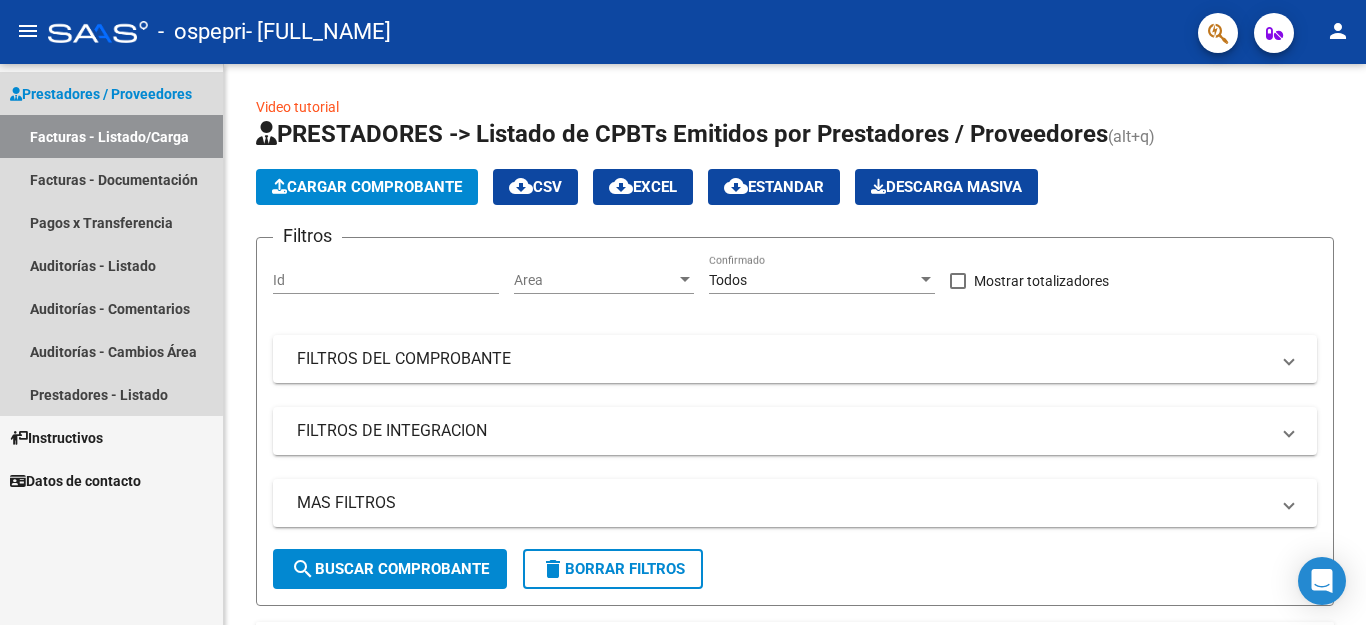 click on "Facturas - Listado/Carga" at bounding box center (111, 136) 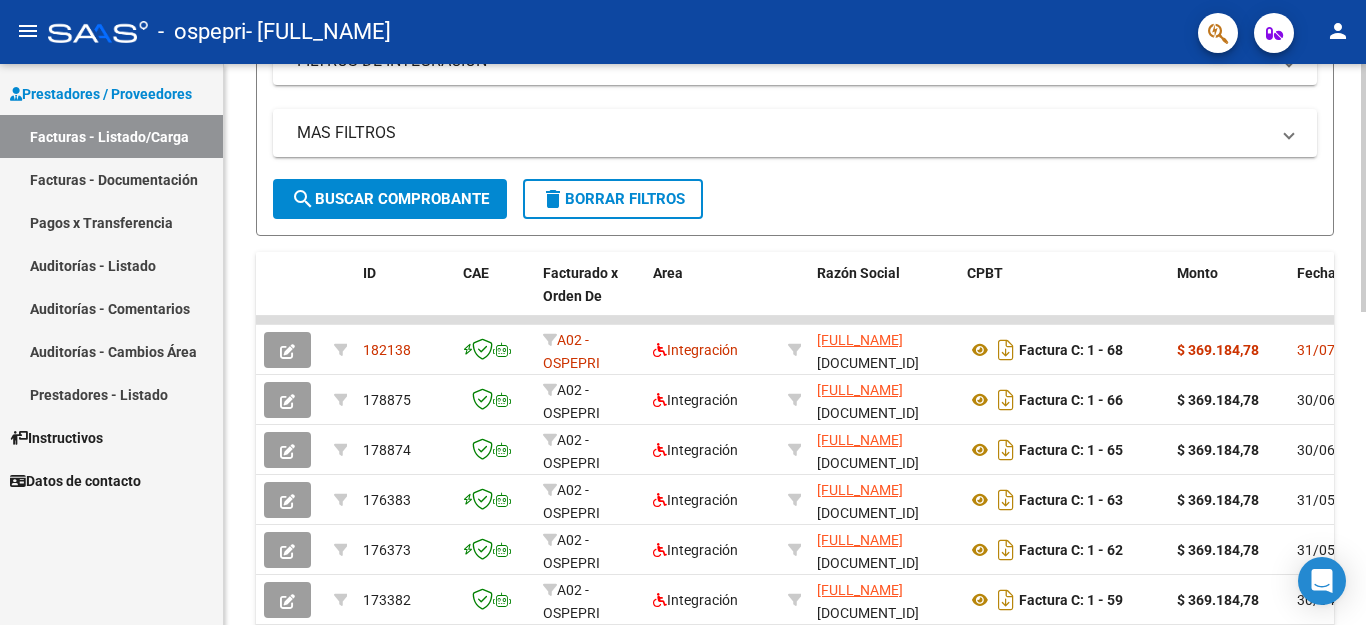 scroll, scrollTop: 422, scrollLeft: 0, axis: vertical 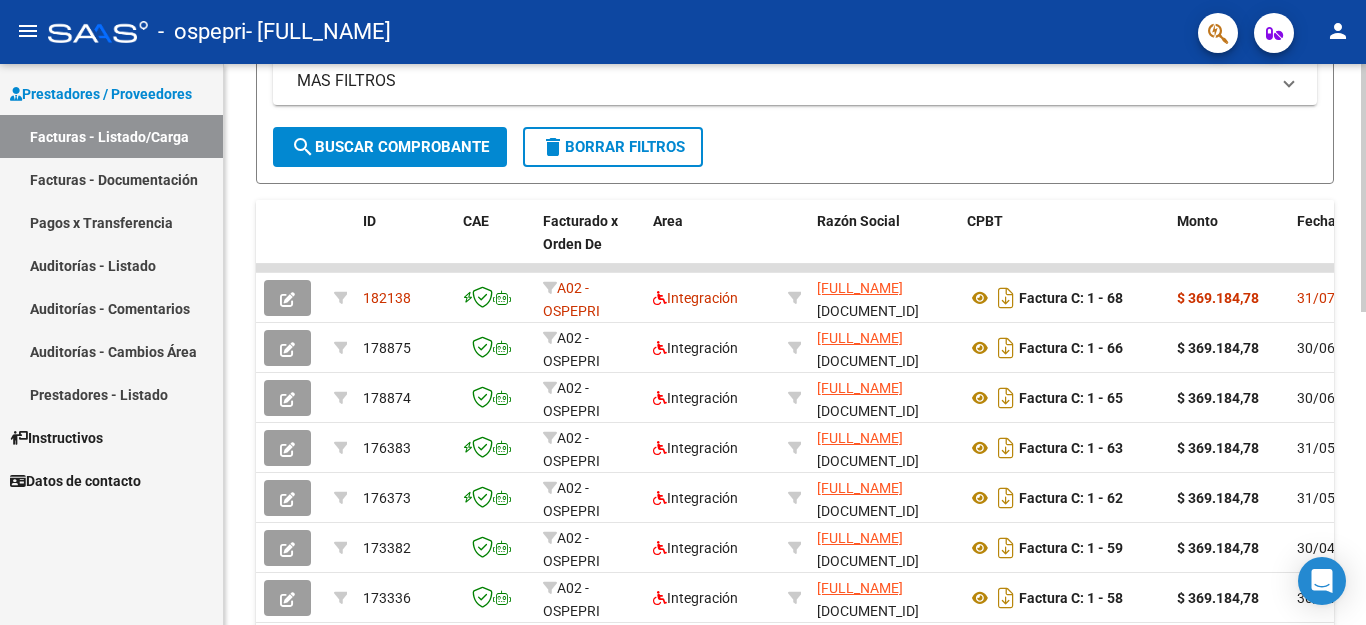 click 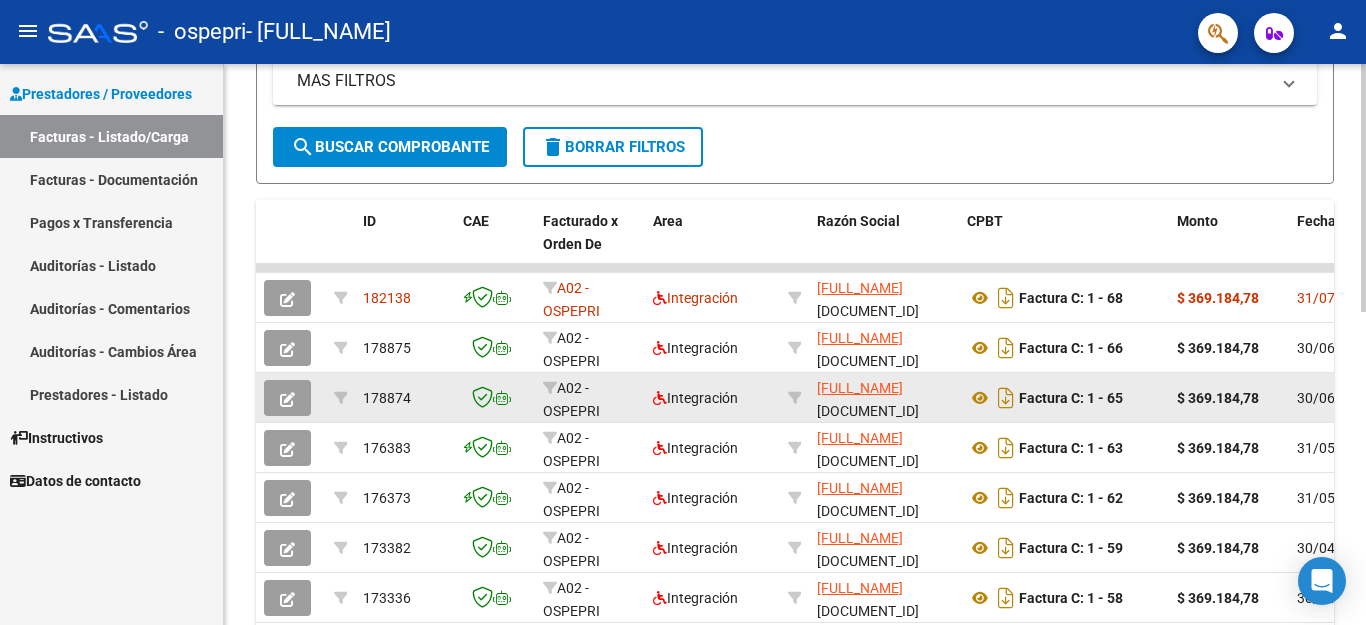 drag, startPoint x: 1116, startPoint y: 284, endPoint x: 1147, endPoint y: 381, distance: 101.8332 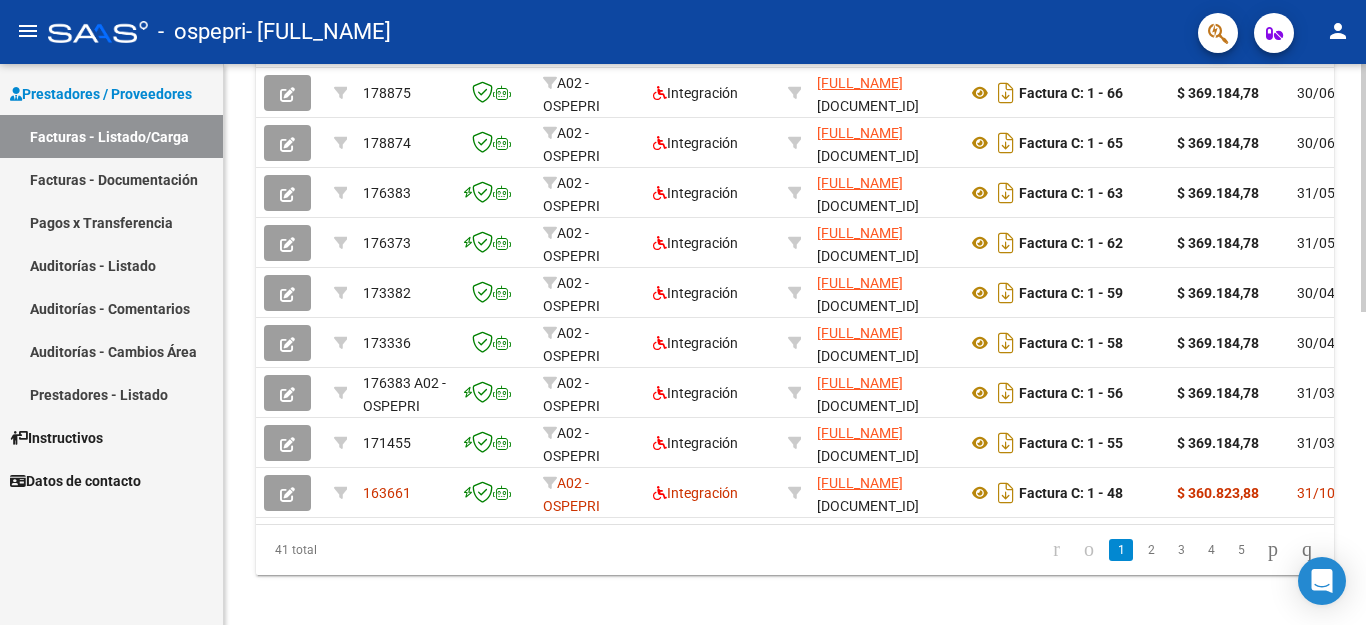 scroll, scrollTop: 688, scrollLeft: 0, axis: vertical 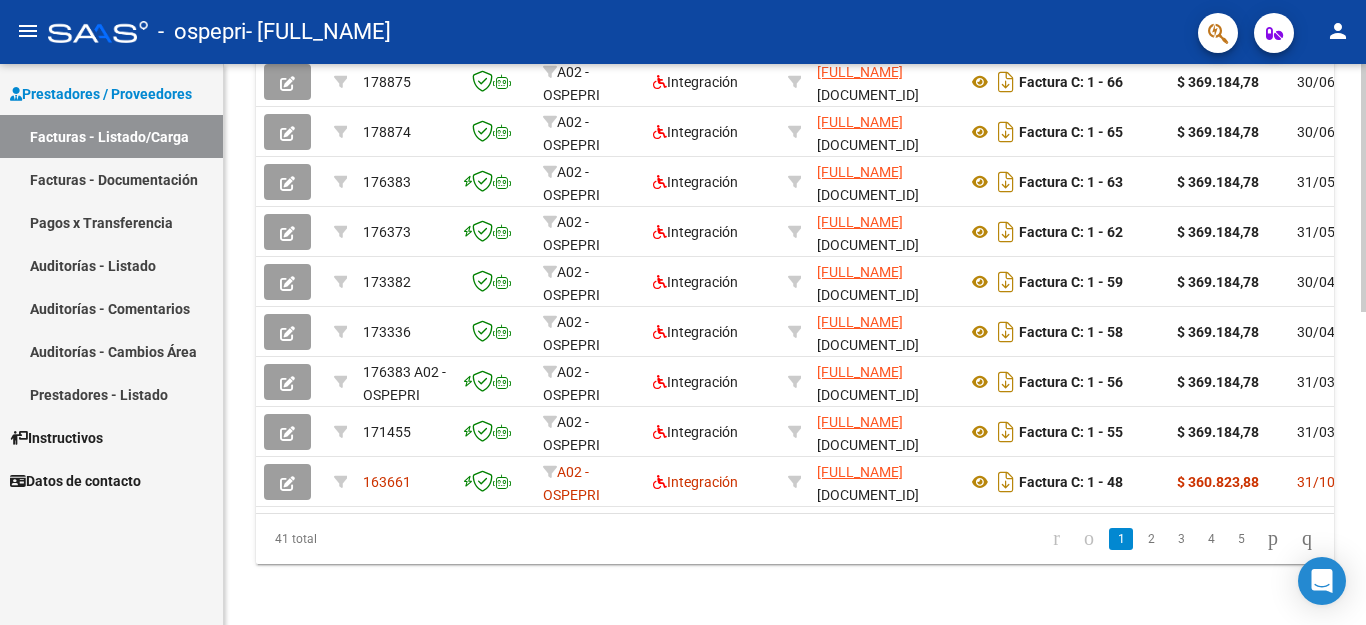 click on "Video tutorial   PRESTADORES -> Listado de CPBTs Emitidos por Prestadores / Proveedores (alt+q)   Cargar Comprobante
cloud_download  CSV  cloud_download  EXCEL  cloud_download  Estandar   Descarga Masiva
Filtros Id Area Area Todos Confirmado   Mostrar totalizadores   FILTROS DEL COMPROBANTE  Comprobante Tipo Comprobante Tipo Start date – End date Fec. Comprobante Desde / Hasta Días Emisión Desde(cant. días) Días Emisión Hasta(cant. días) CUIT / Razón Social Pto. Venta Nro. Comprobante Código SSS CAE Válido CAE Válido Todos Cargado Módulo Hosp. Todos Tiene facturacion Apócrifa Hospital Refes  FILTROS DE INTEGRACION  Período De Prestación Campos del Archivo de Rendición Devuelto x SSS (dr_envio) Todos Rendido x SSS (dr_envio) Tipo de Registro Tipo de Registro Período Presentación Período Presentación Campos del Legajo Asociado (preaprobación) Afiliado Legajo (cuil/nombre) Todos Solo facturas preaprobadas  MAS FILTROS  Todos Con Doc. Respaldatoria Todos Con Trazabilidad Todos – – 4" 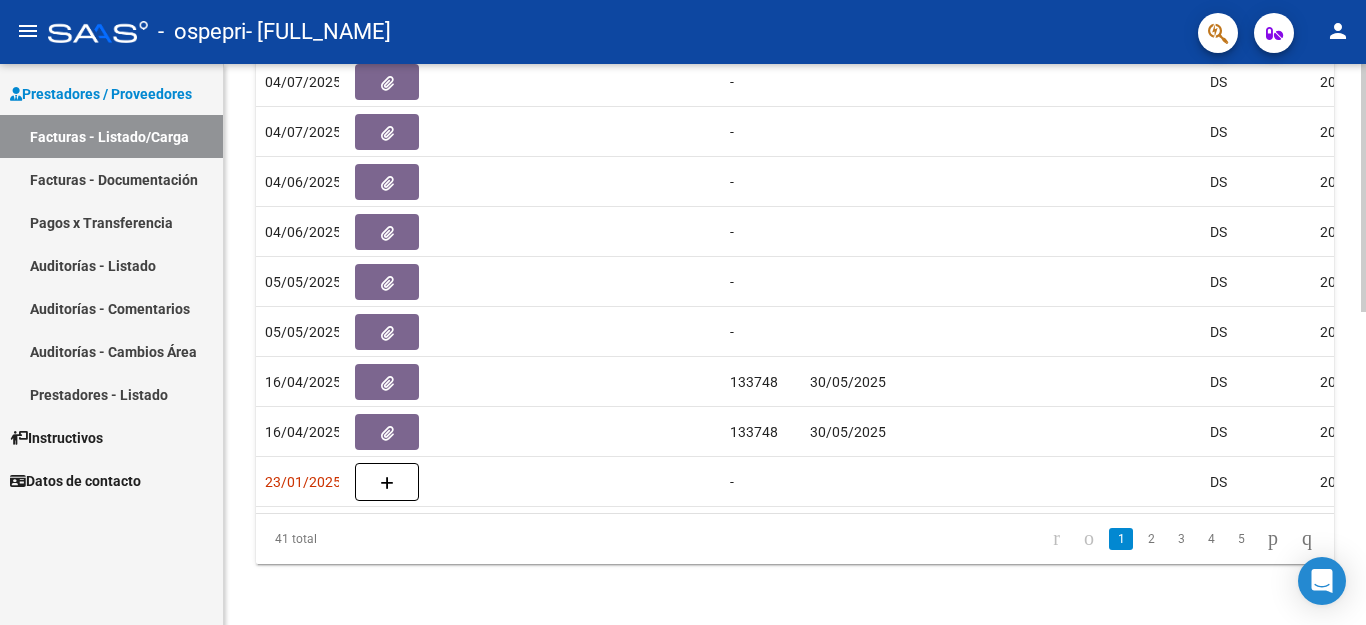 scroll, scrollTop: 0, scrollLeft: 1111, axis: horizontal 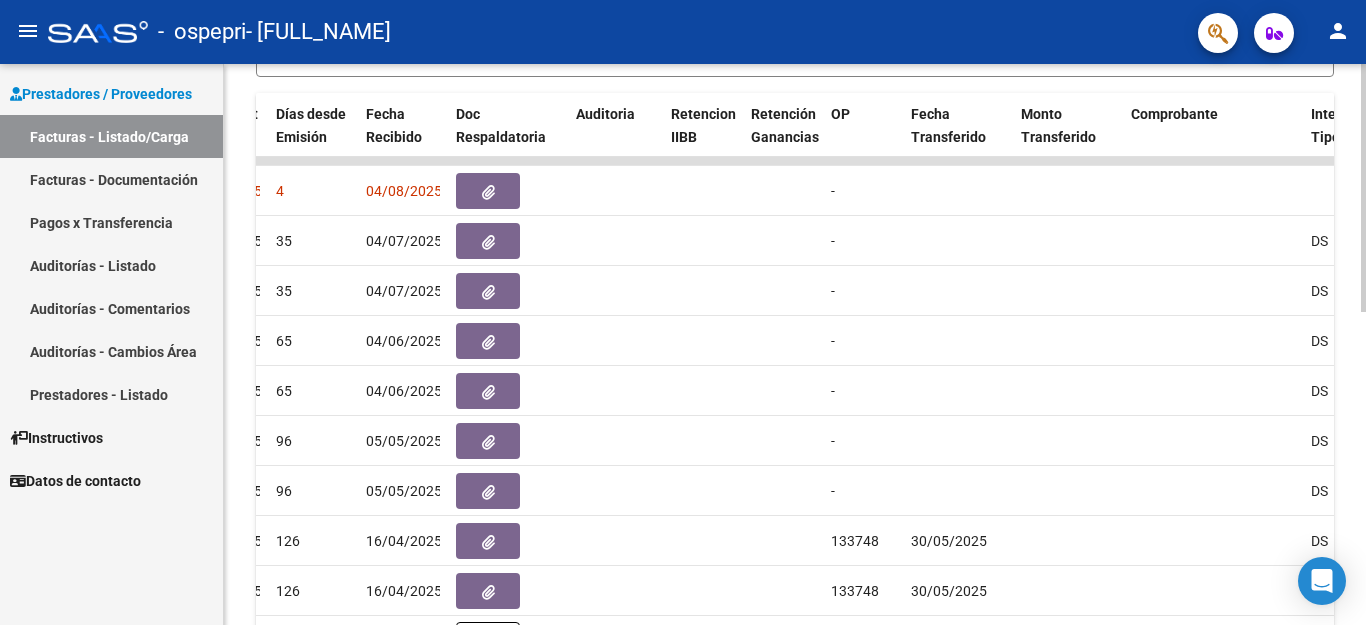 click 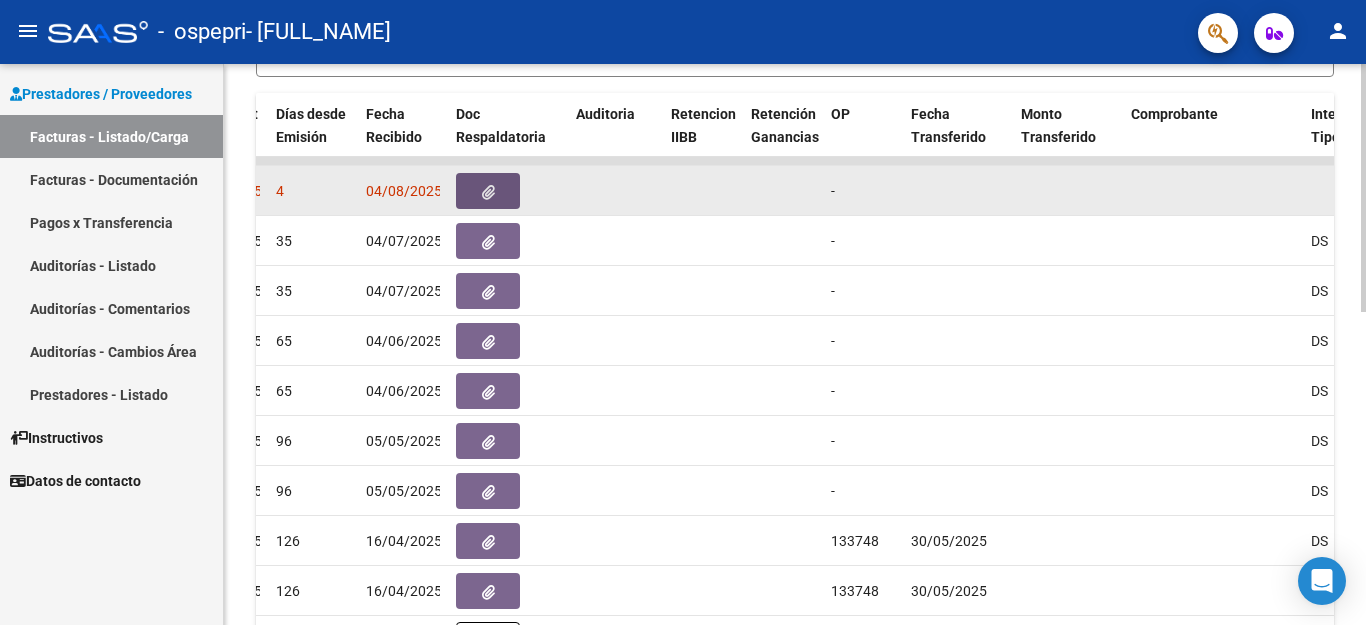 click 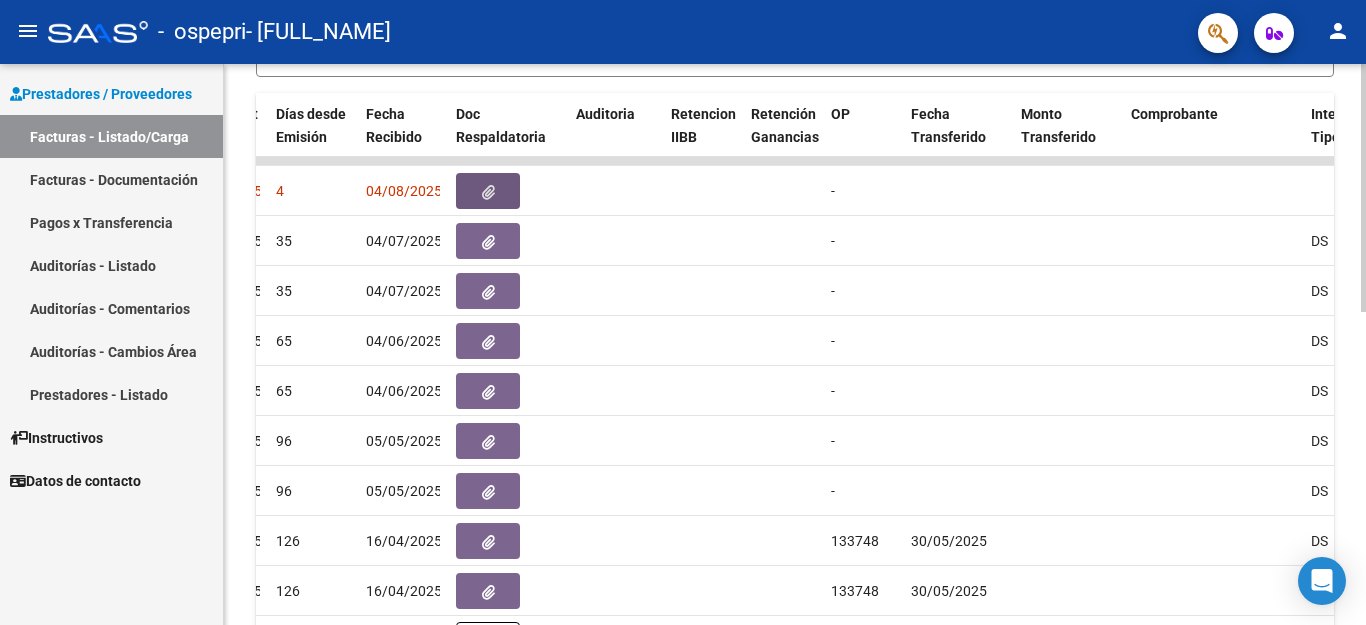 scroll, scrollTop: 708, scrollLeft: 0, axis: vertical 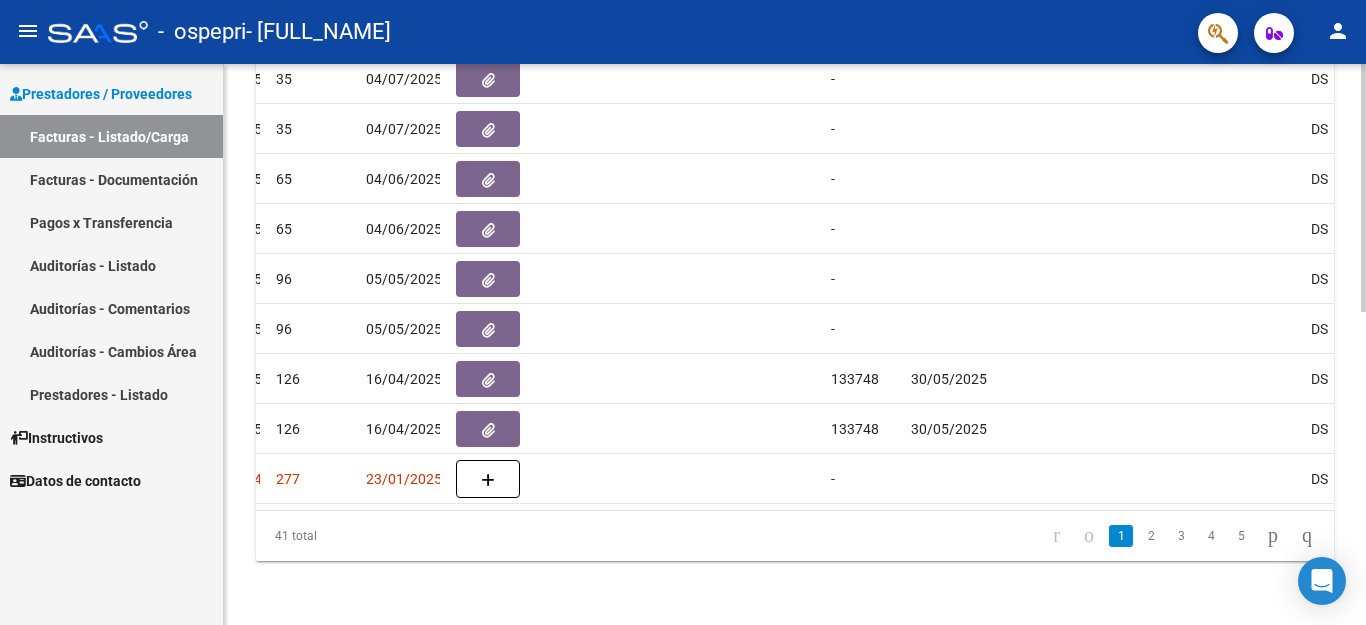 click on "menu -   ospepri   - [FULL_NAME] person    Prestadores / Proveedores Facturas - Listado/Carga Facturas - Documentación Pagos x Transferencia Auditorías - Listado Auditorías - Comentarios Auditorías - Cambios Área Prestadores - Listado    Instructivos    Datos de contacto  Video tutorial   PRESTADORES -> Listado de CPBTs Emitidos por Prestadores / Proveedores (alt+q)   Cargar Comprobante
cloud_download  CSV  cloud_download  EXCEL  cloud_download  Estandar   Descarga Masiva
Filtros Id Area Area Todos Confirmado   Mostrar totalizadores   FILTROS DEL COMPROBANTE  Comprobante Tipo Comprobante Tipo Start date – End date Fec. Comprobante Desde / Hasta Días Emisión Desde(cant. días) Días Emisión Hasta(cant. días) CUIT / Razón Social Pto. Venta Nro. Comprobante Código SSS CAE Válido CAE Válido Todos Cargado Módulo Hosp. Todos Tiene facturacion Apócrifa Hospital Refes  FILTROS DE INTEGRACION  Período De Prestación Campos del Archivo de Rendición Devuelto x SSS (dr_envio) Todos 4" at bounding box center (683, 312) 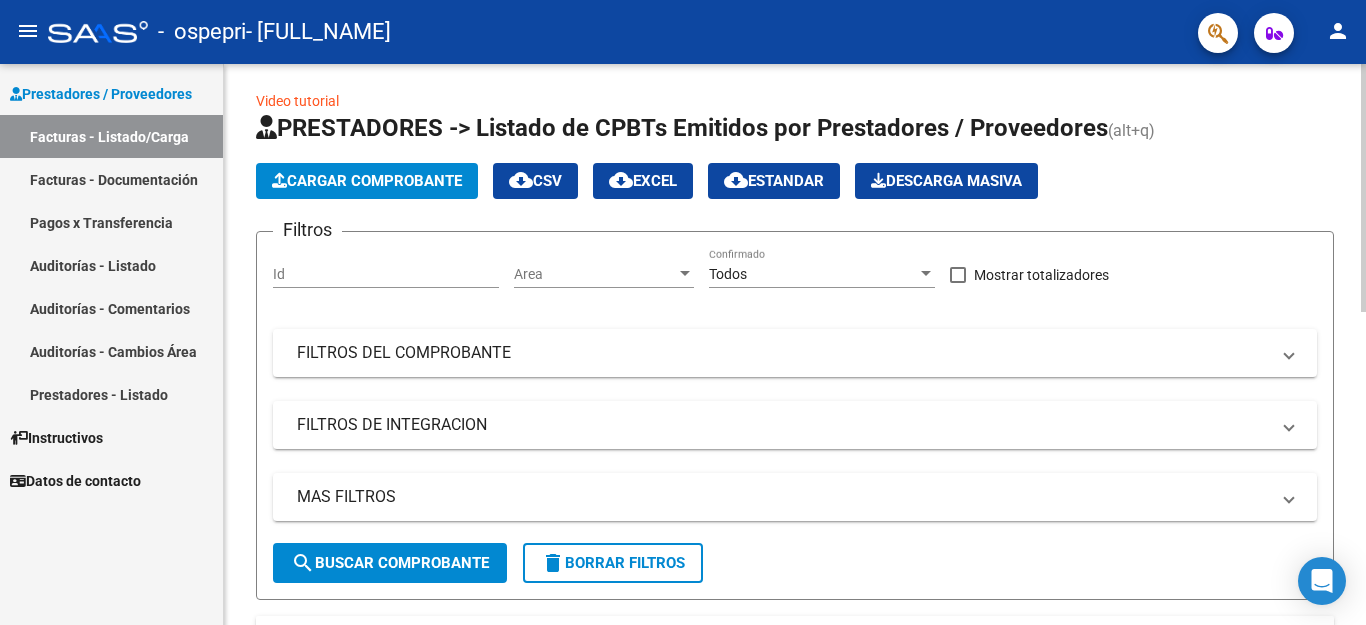 scroll, scrollTop: 0, scrollLeft: 0, axis: both 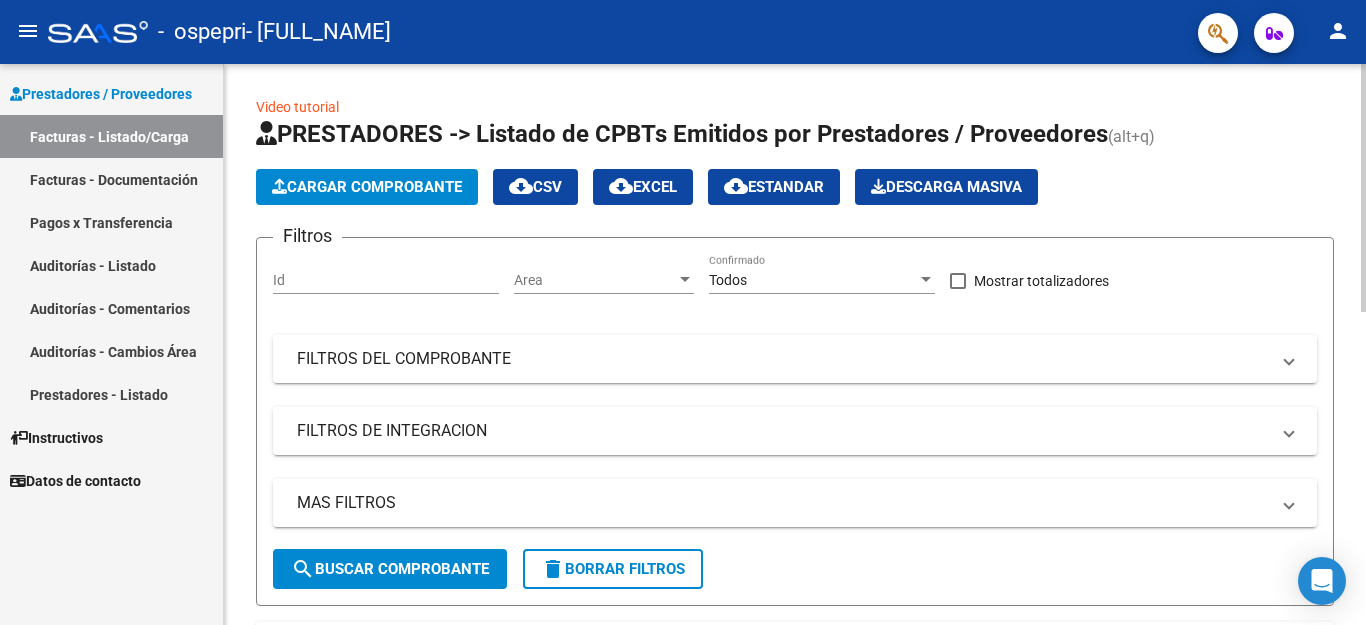 click 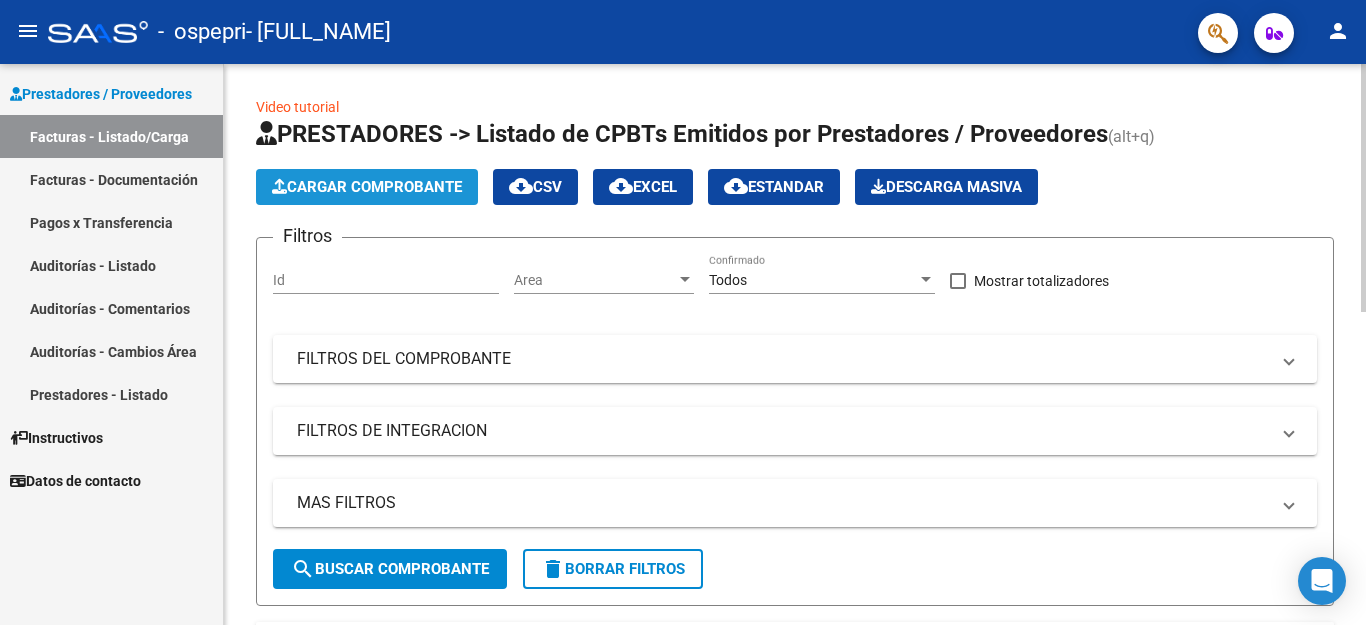 click on "Cargar Comprobante" 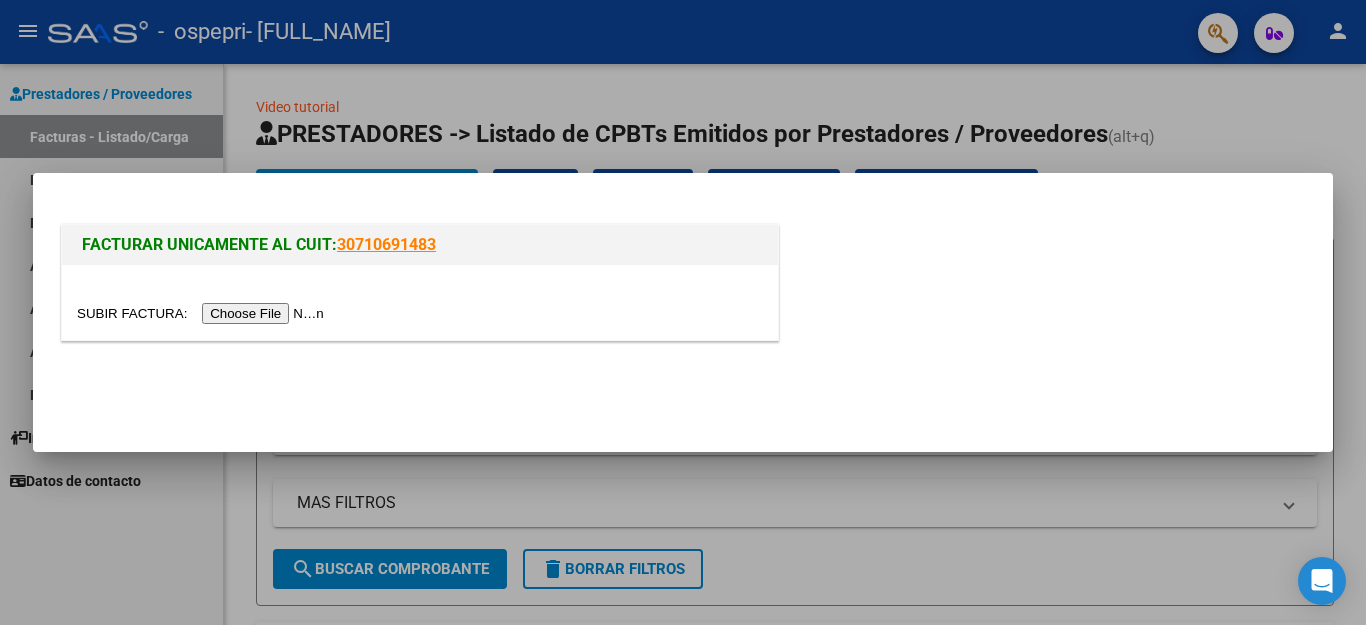 click at bounding box center (203, 313) 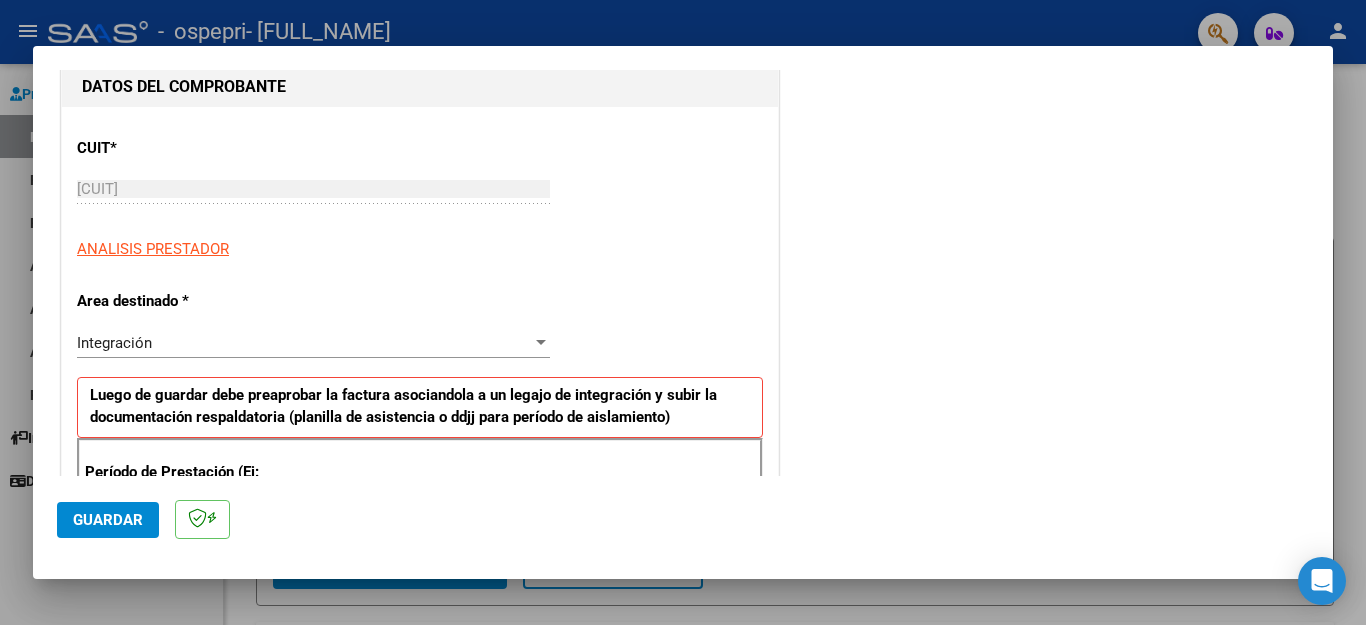 scroll, scrollTop: 196, scrollLeft: 0, axis: vertical 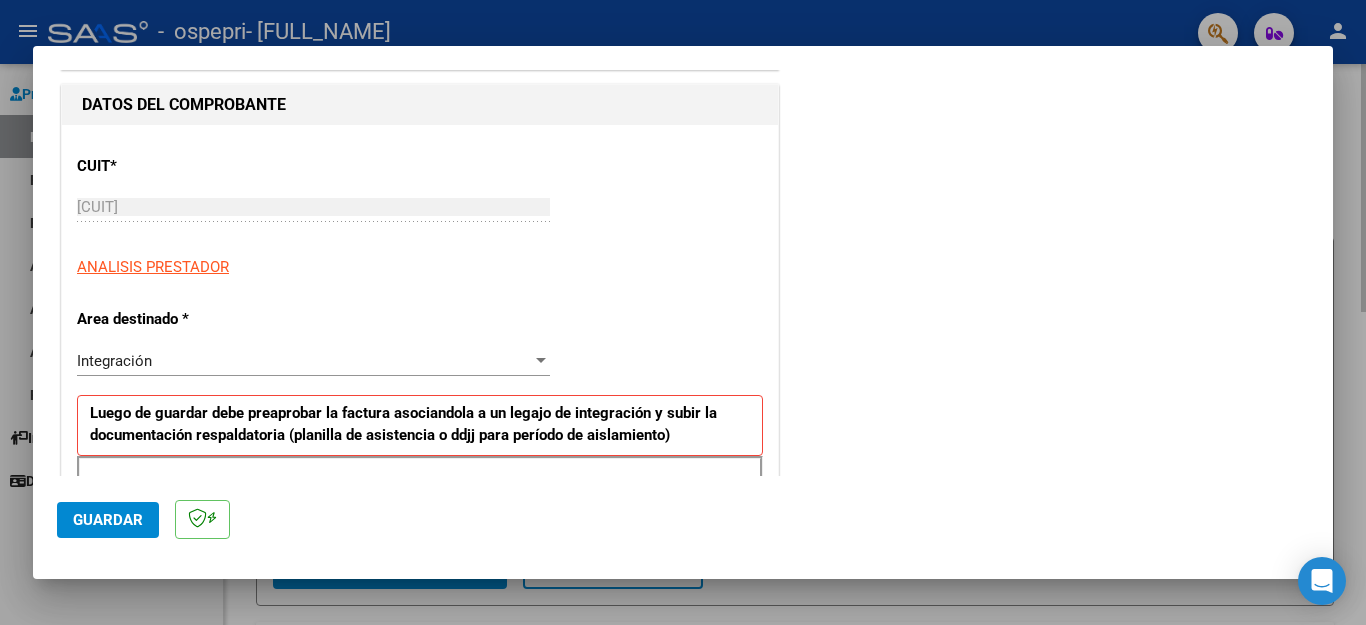 drag, startPoint x: 1333, startPoint y: 188, endPoint x: 1340, endPoint y: 177, distance: 13.038404 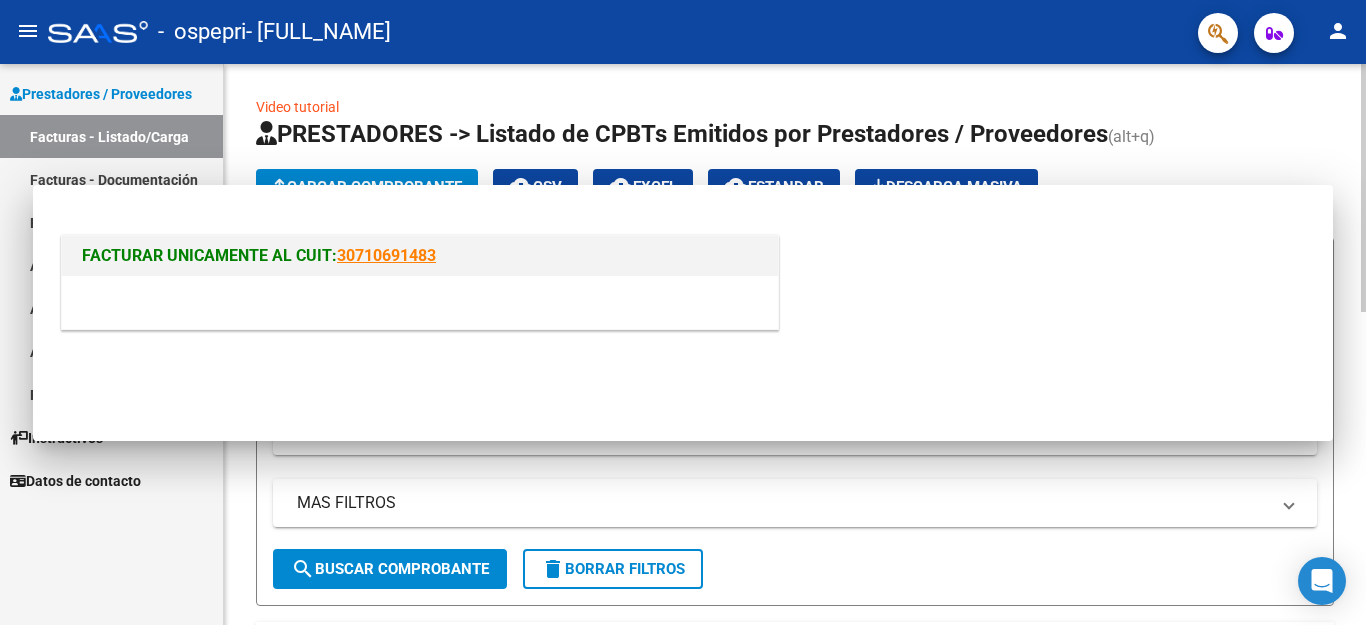 scroll, scrollTop: 0, scrollLeft: 0, axis: both 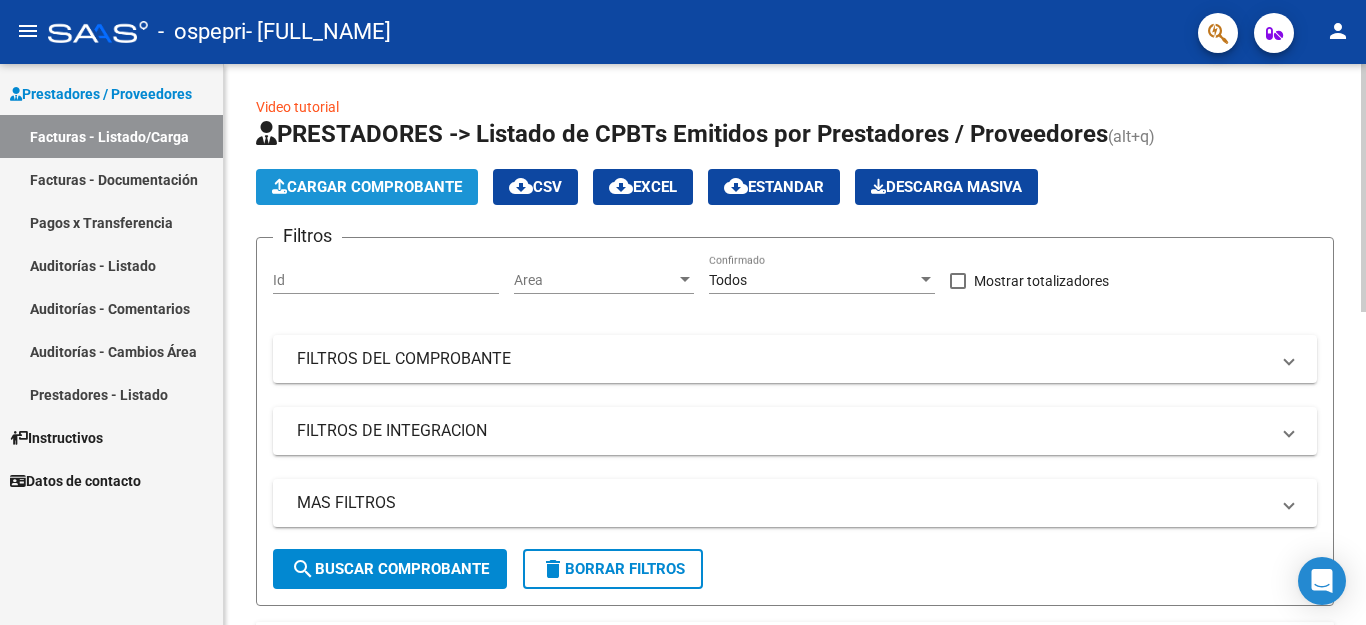 click on "Cargar Comprobante" 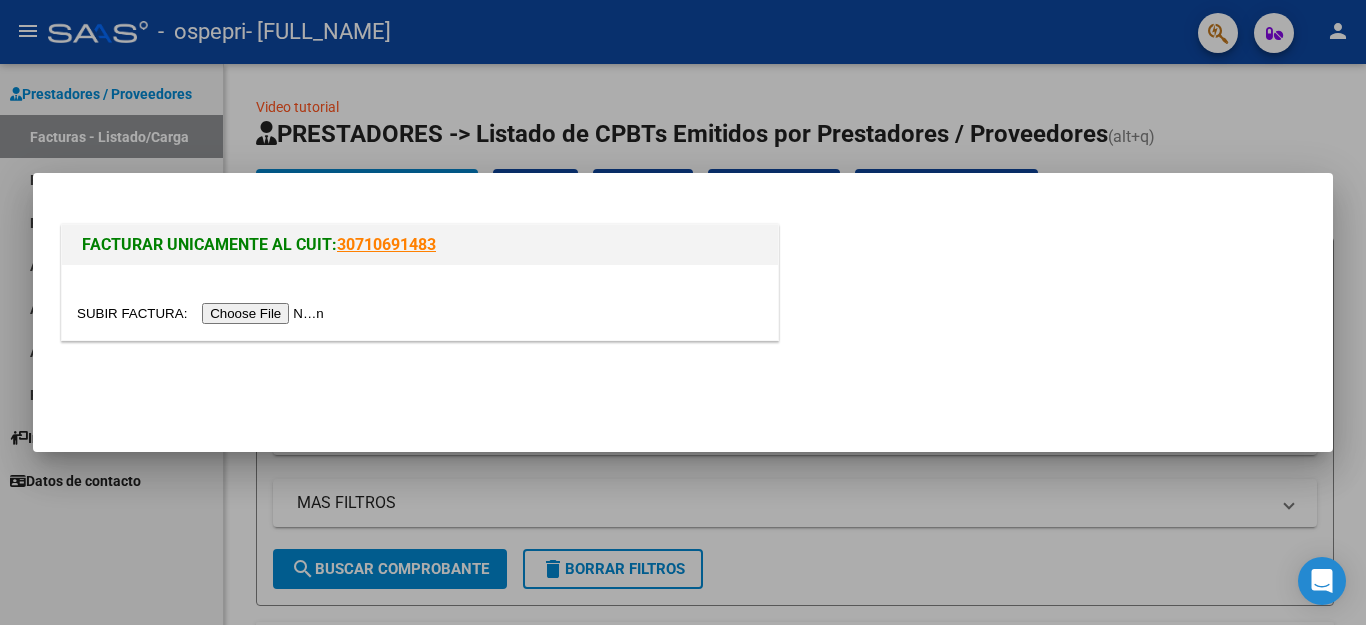 click at bounding box center [203, 313] 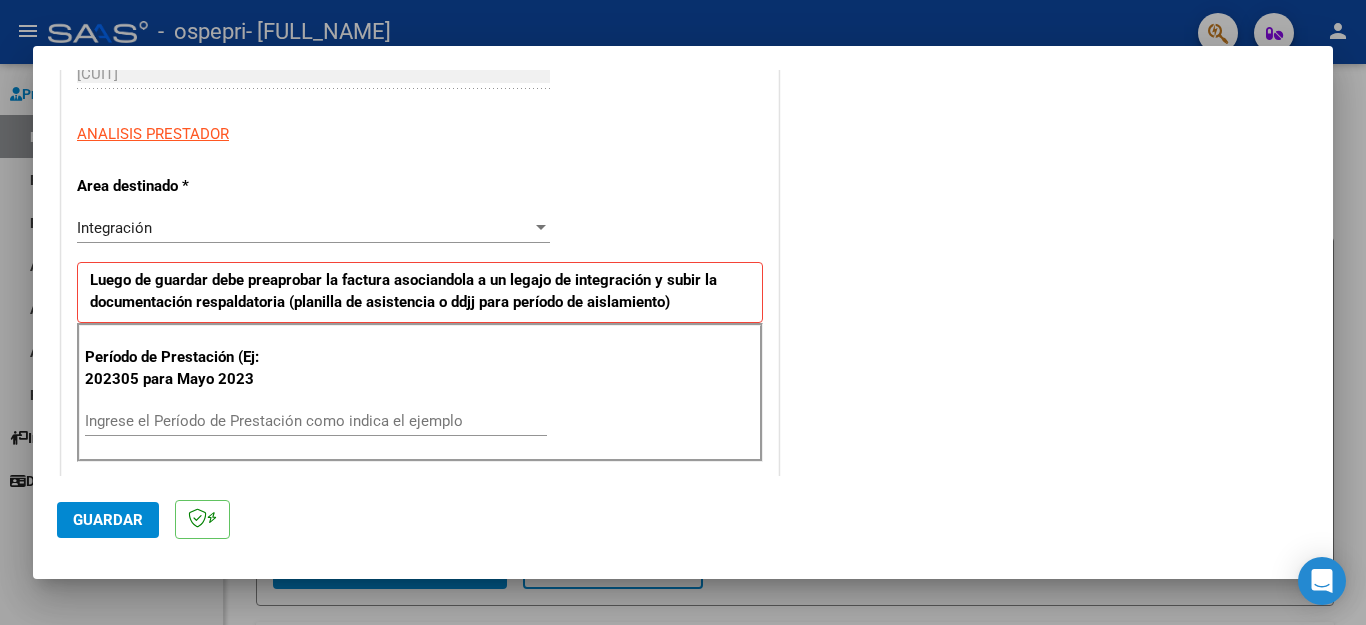scroll, scrollTop: 333, scrollLeft: 0, axis: vertical 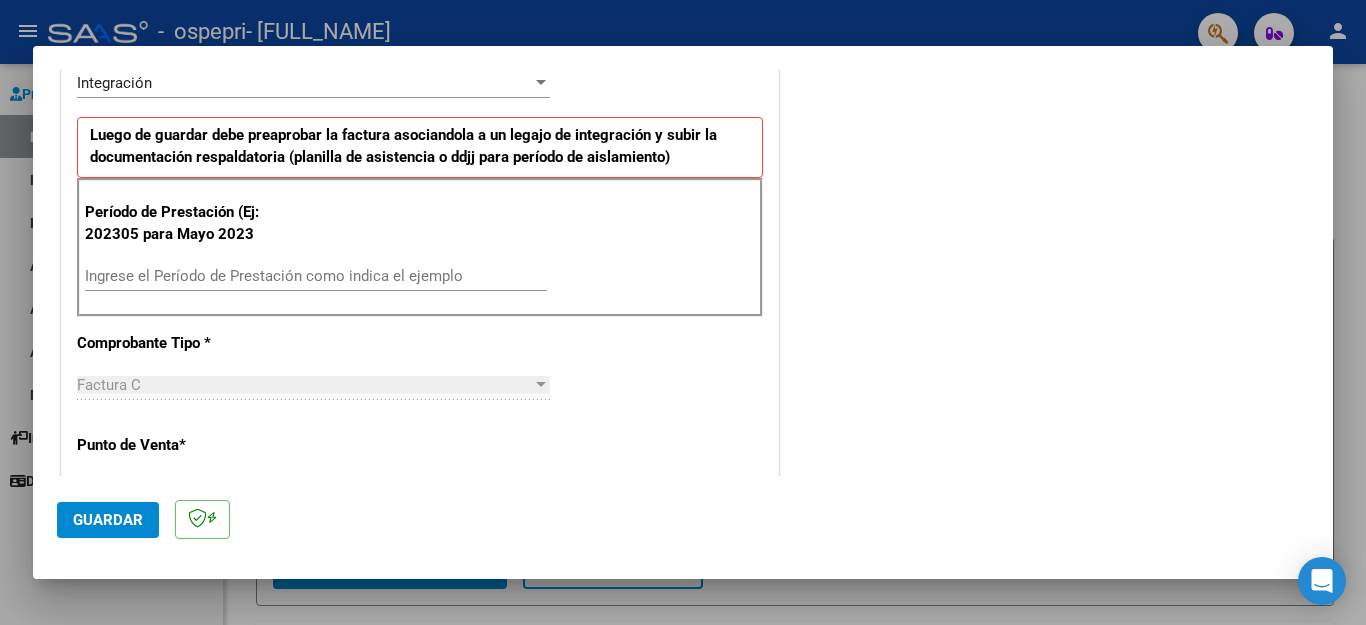click on "Ingrese el Período de Prestación como indica el ejemplo" at bounding box center [316, 276] 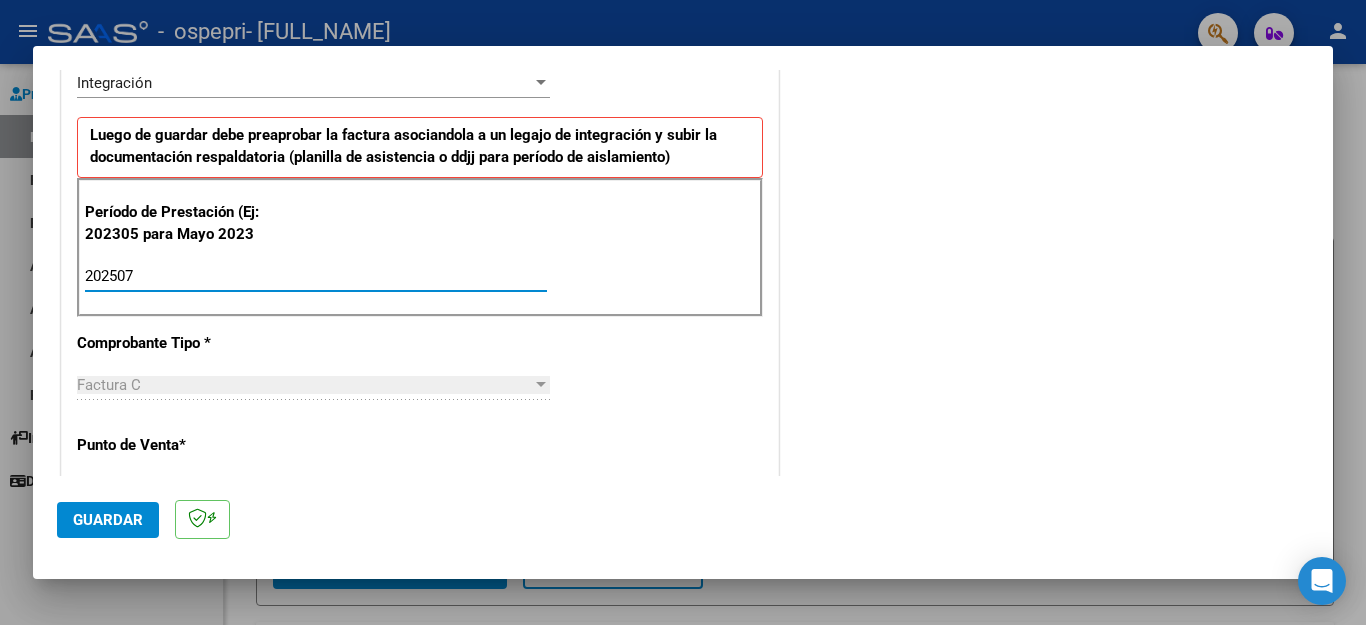 type on "202507" 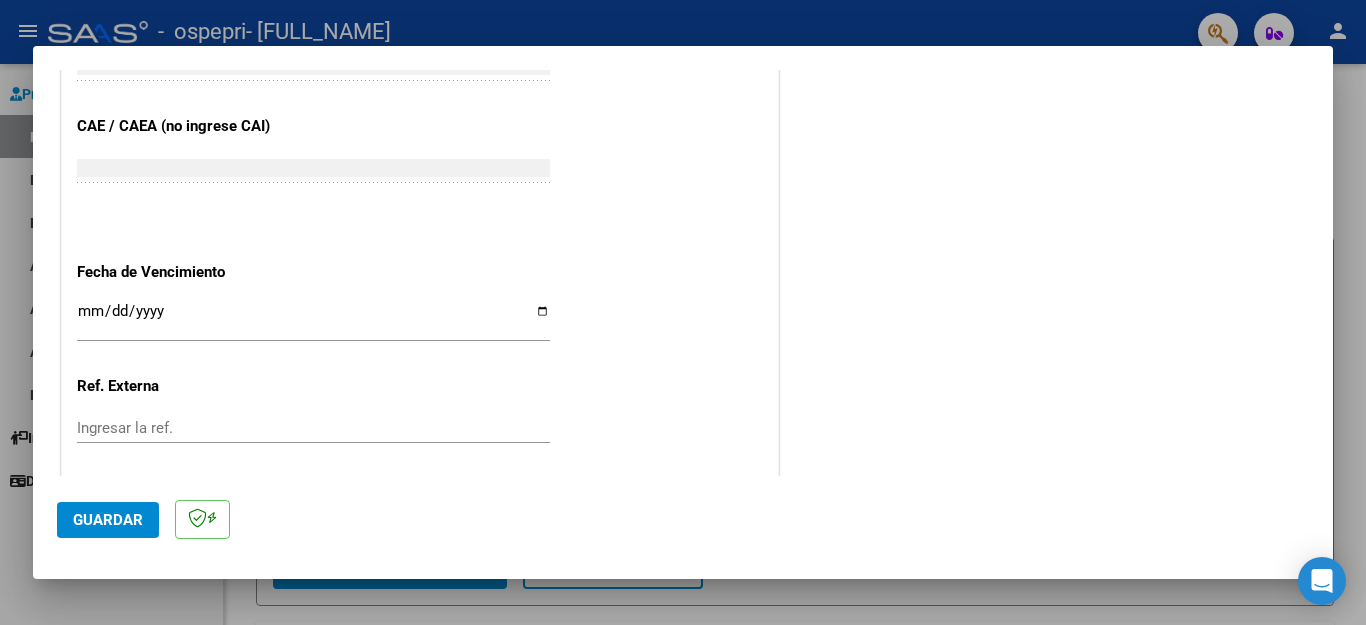 scroll, scrollTop: 1292, scrollLeft: 0, axis: vertical 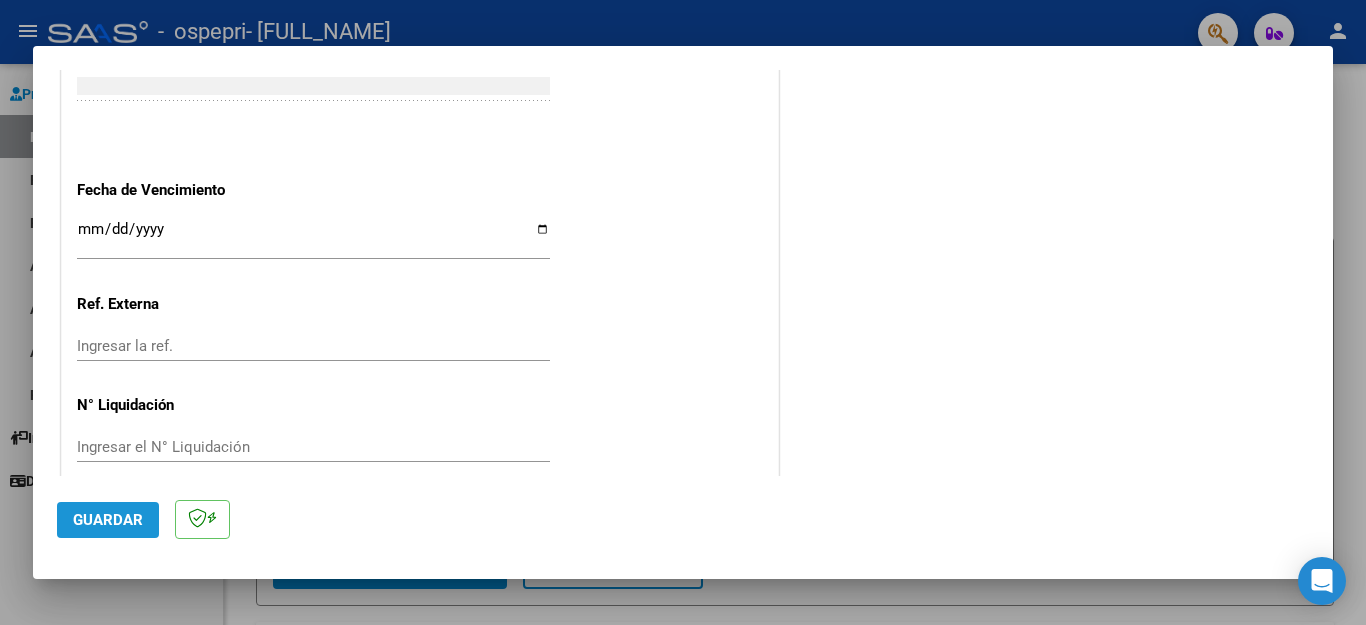 click on "Guardar" 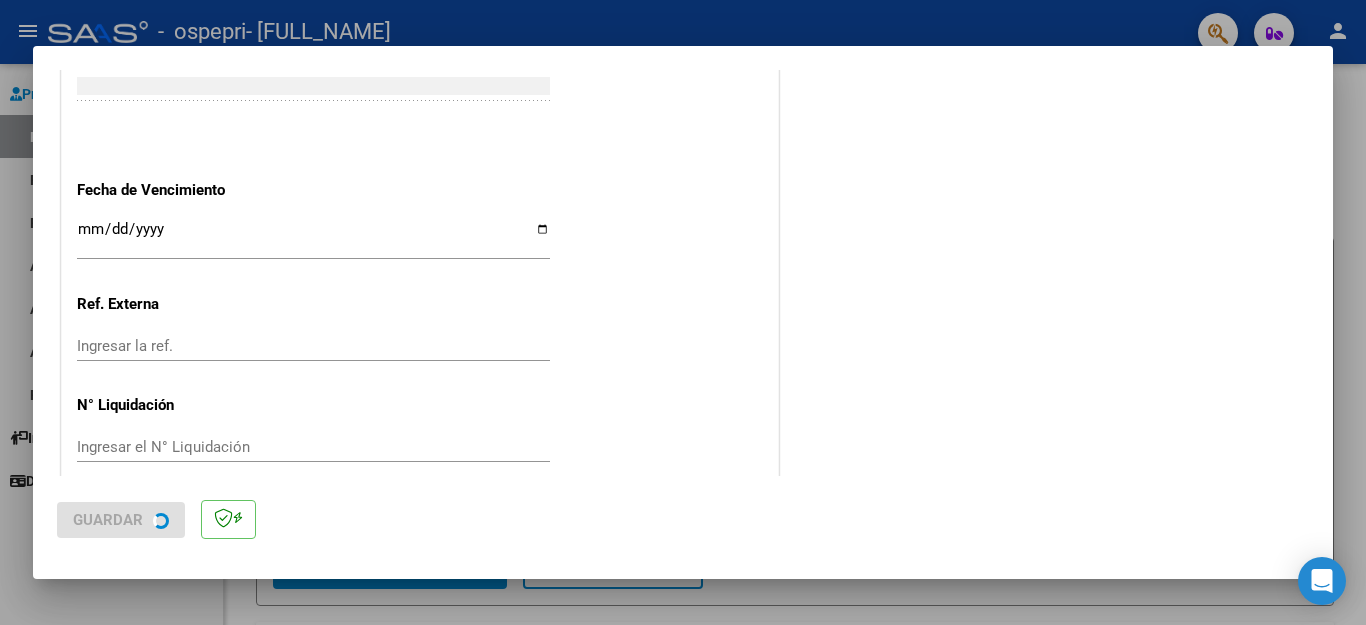 scroll, scrollTop: 0, scrollLeft: 0, axis: both 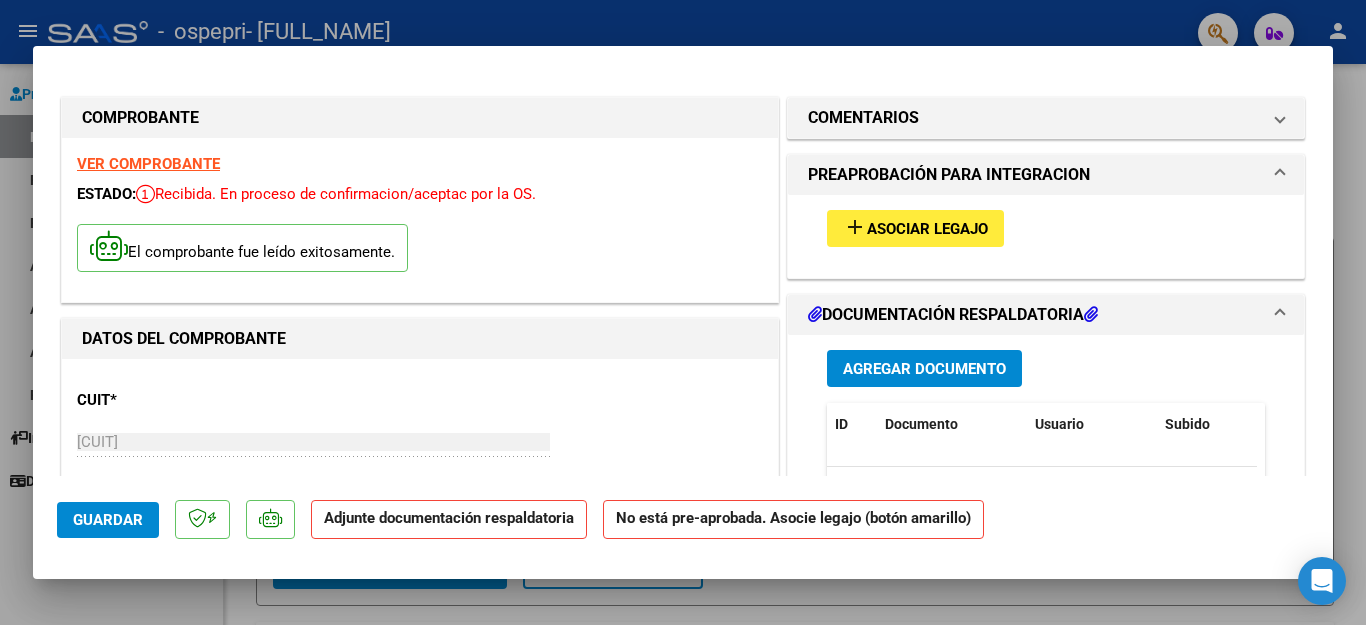 click on "Asociar Legajo" at bounding box center (927, 229) 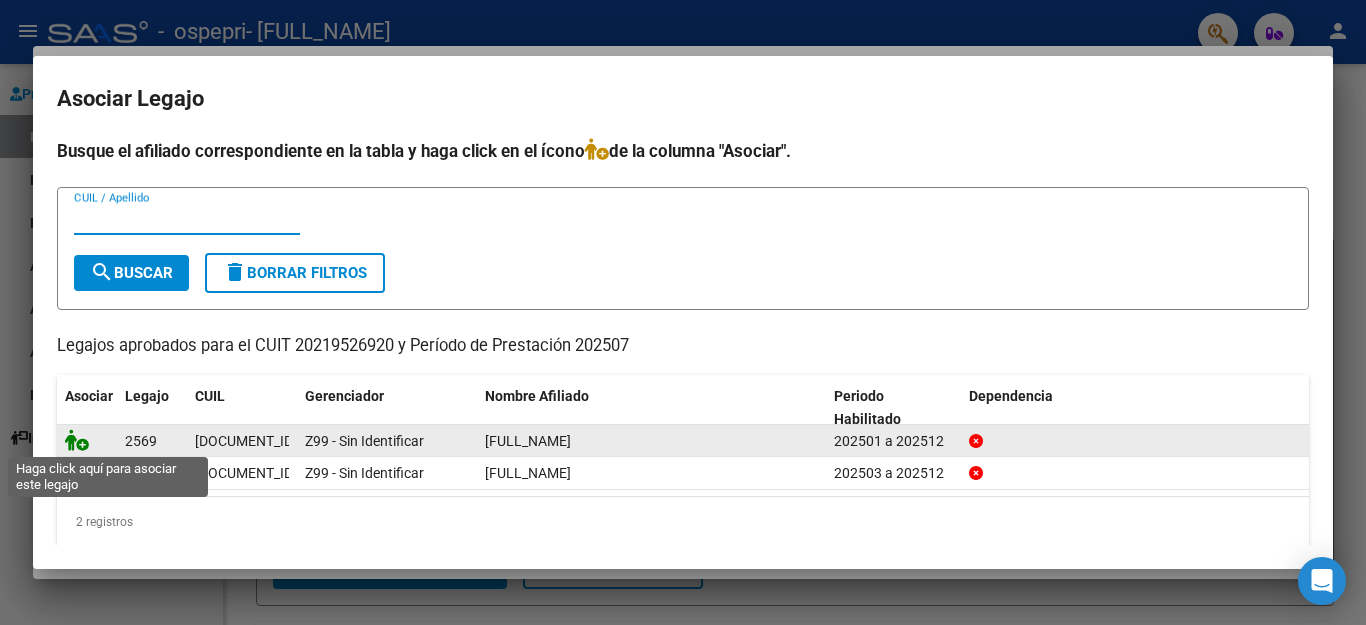 click 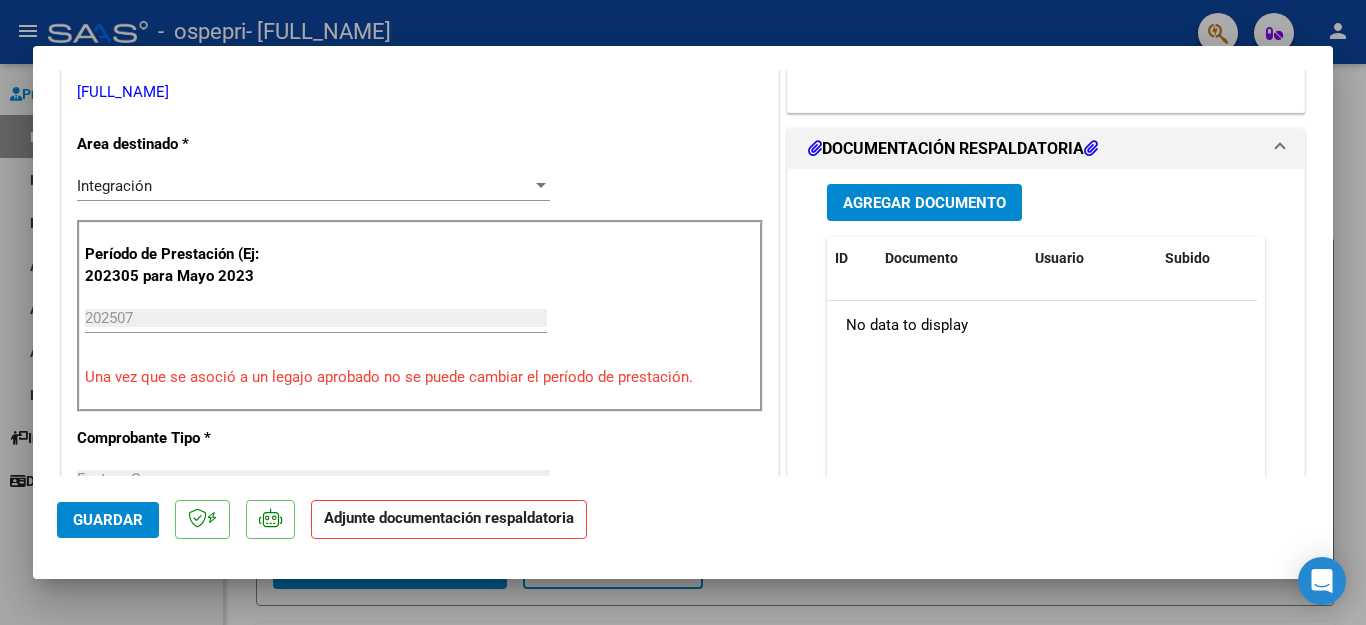 scroll, scrollTop: 451, scrollLeft: 0, axis: vertical 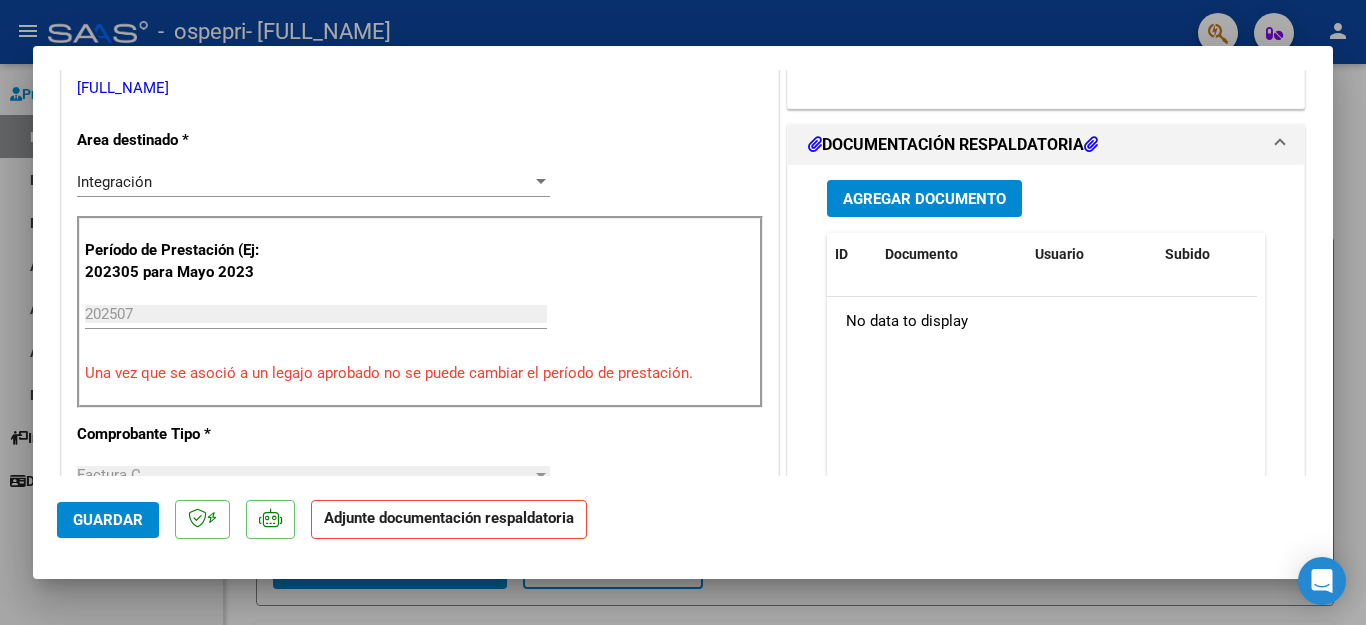 click on "Agregar Documento" at bounding box center [924, 199] 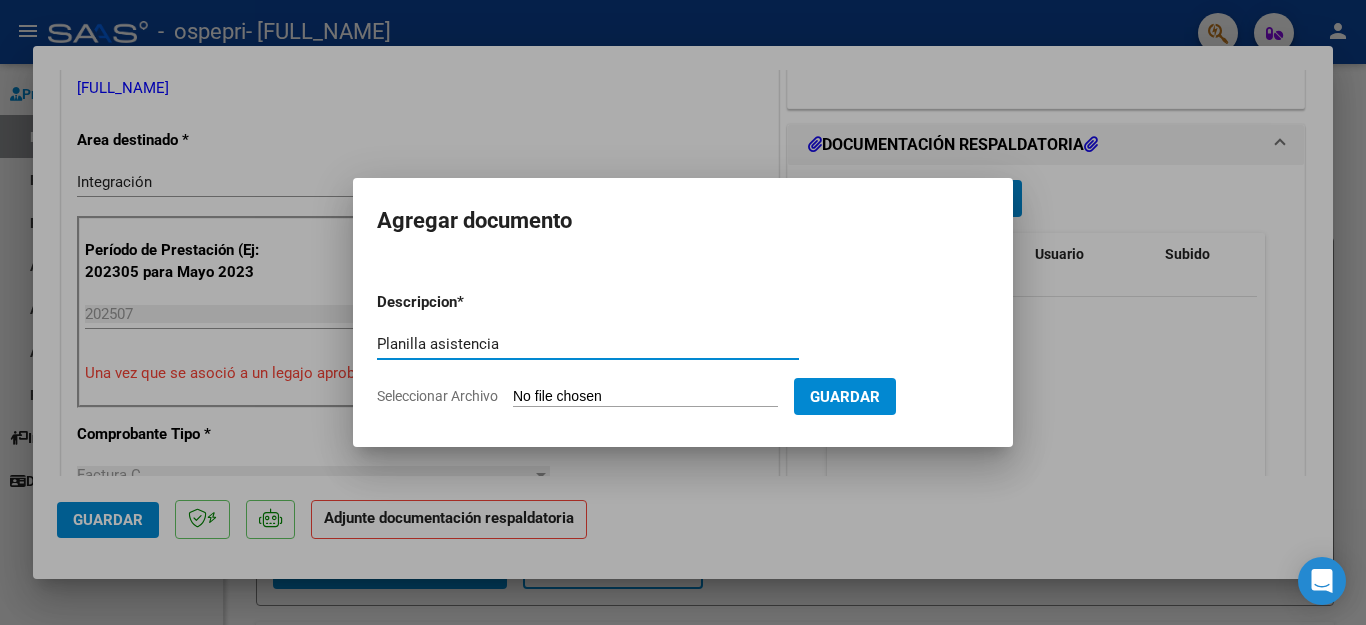 type on "Planilla asistencia" 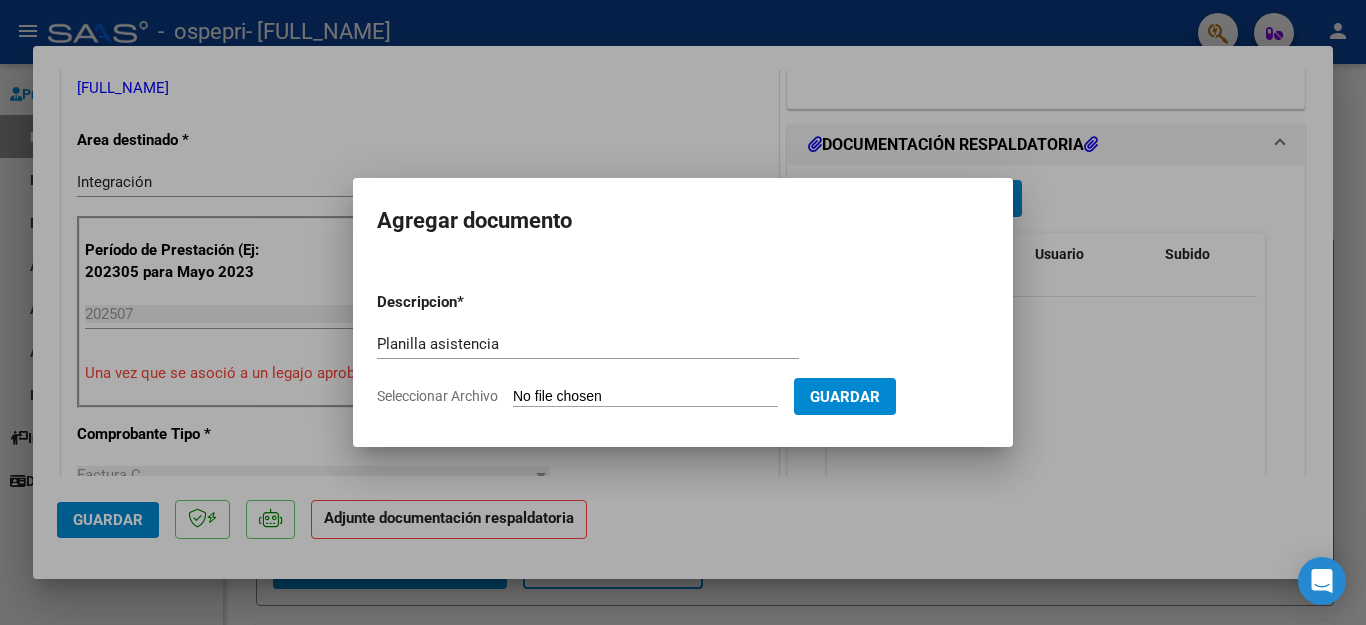 click on "Seleccionar Archivo" at bounding box center (645, 397) 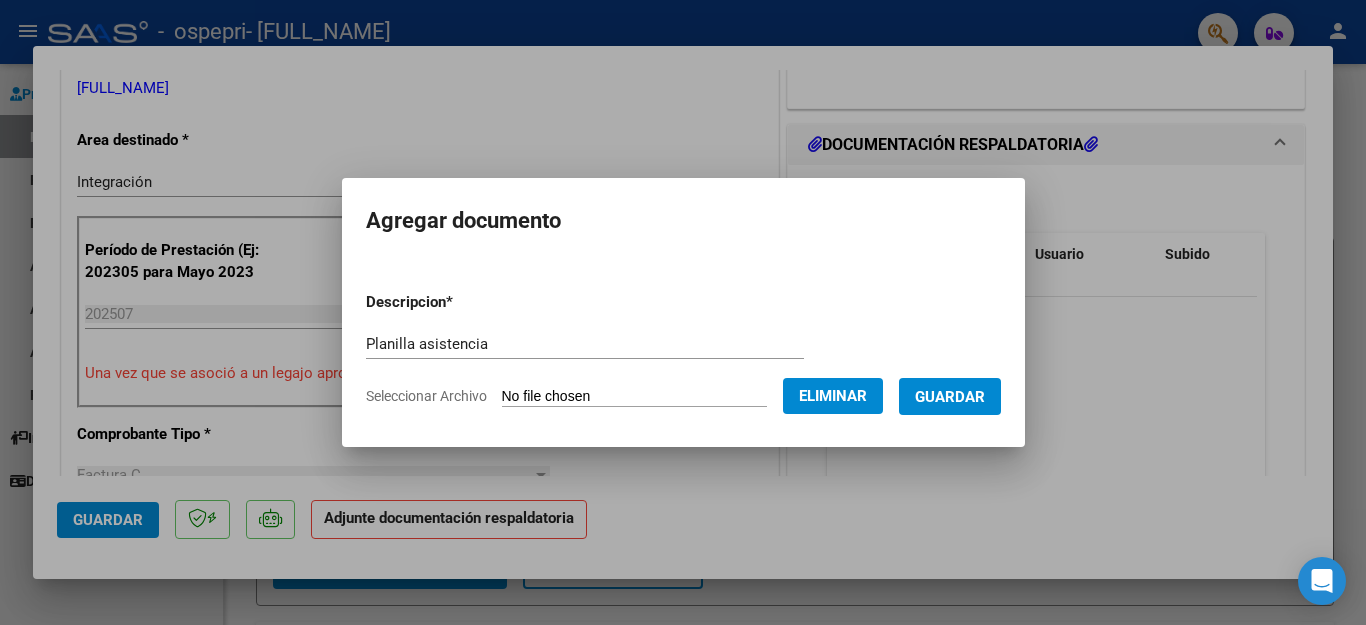 click on "Guardar" at bounding box center (950, 397) 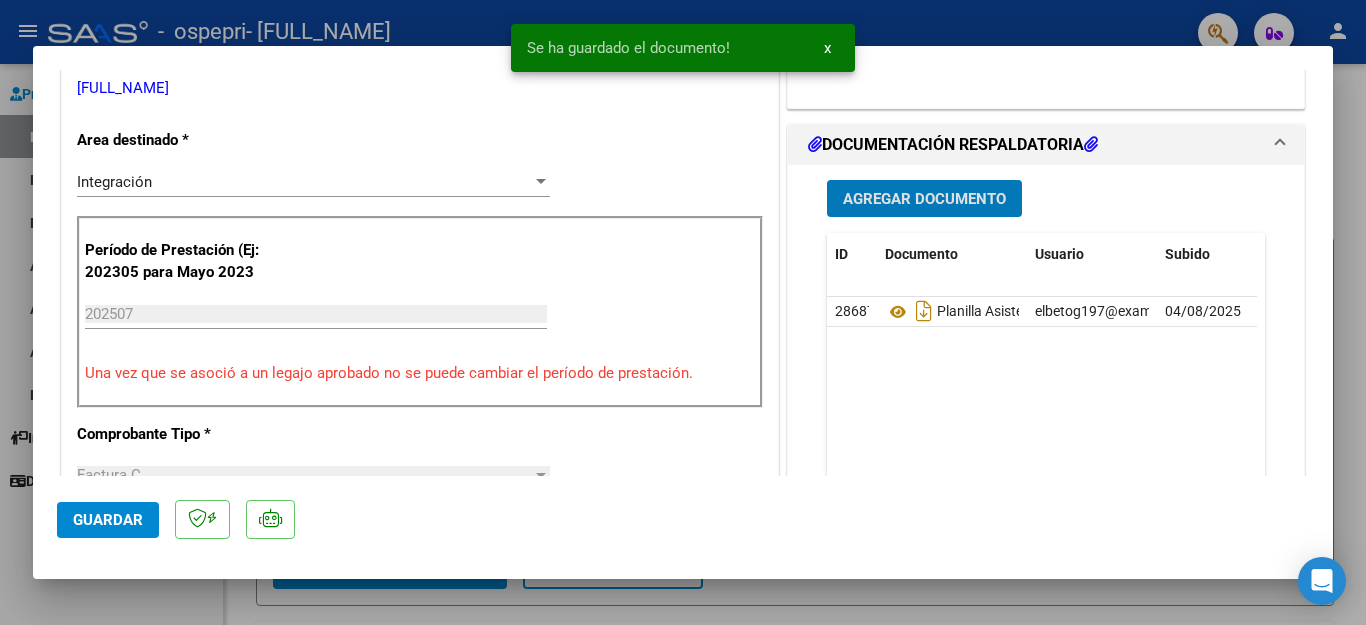 click on "Guardar" 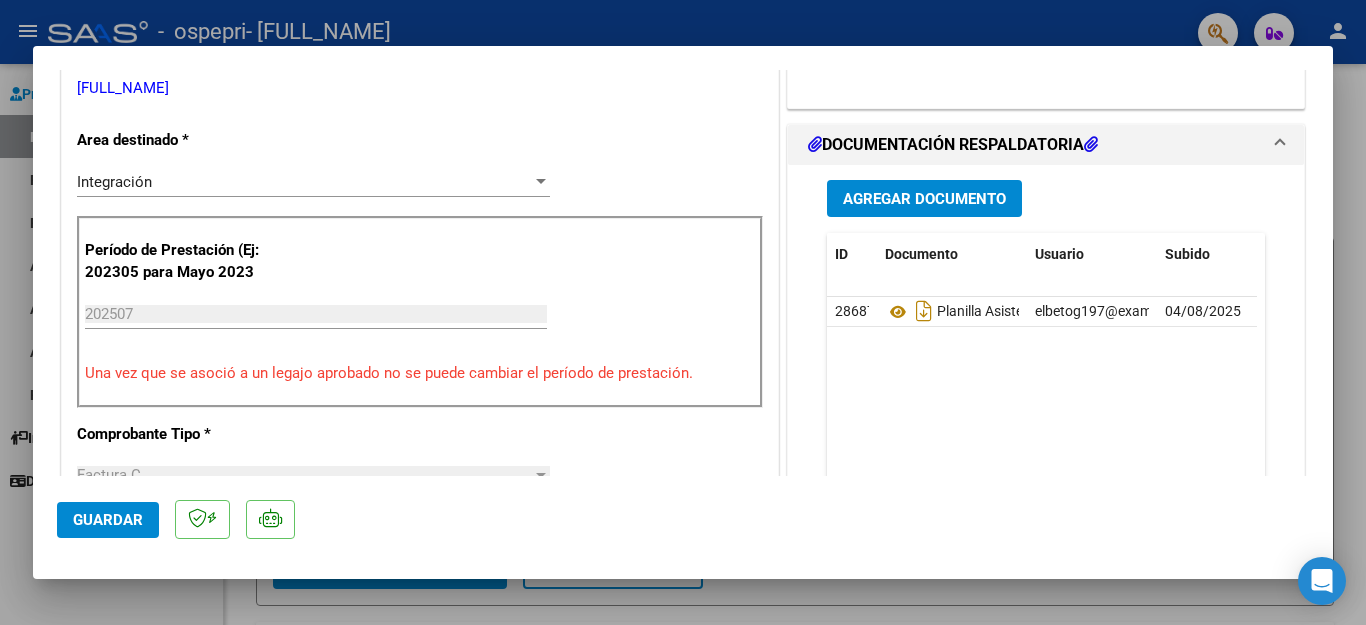 click at bounding box center (683, 312) 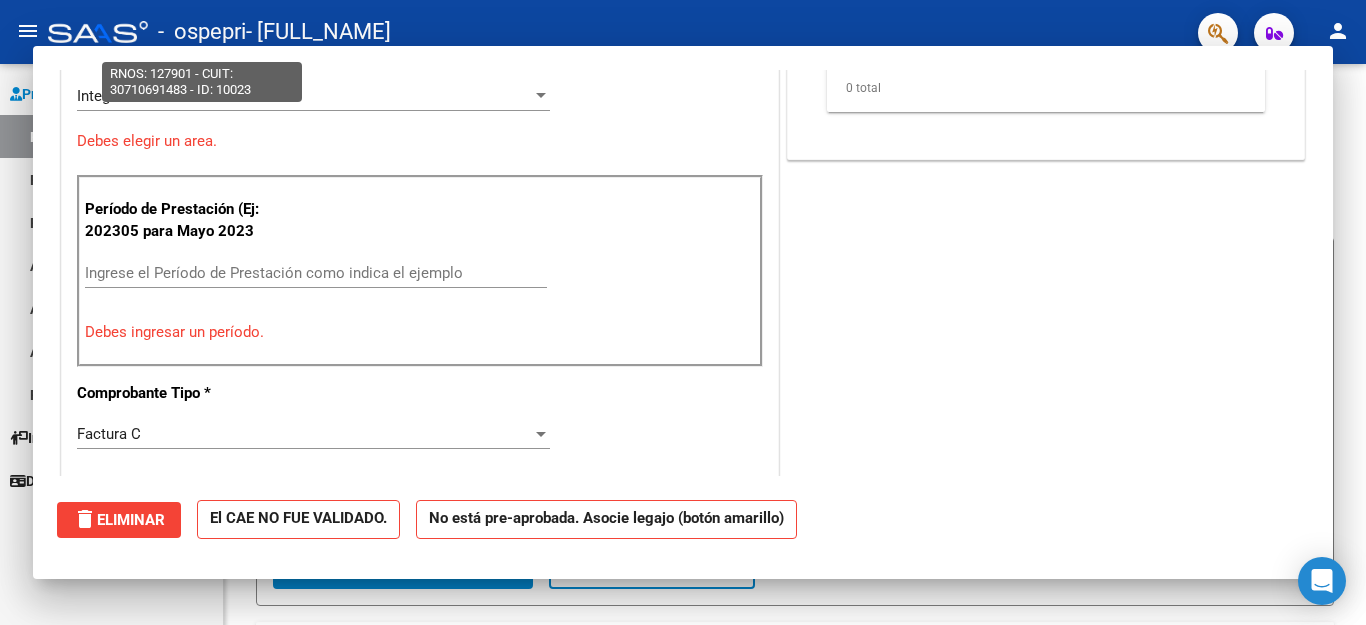 scroll, scrollTop: 365, scrollLeft: 0, axis: vertical 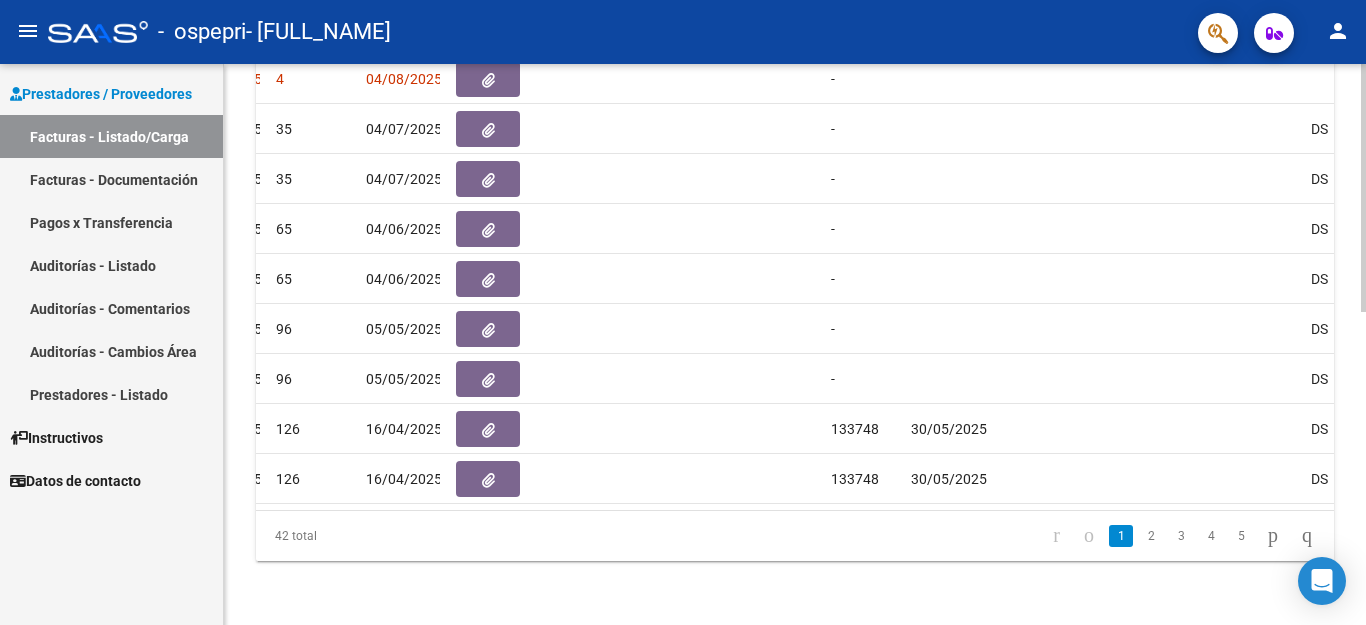 click on "Video tutorial   PRESTADORES -> Listado de CPBTs Emitidos por Prestadores / Proveedores (alt+q)   Cargar Comprobante
cloud_download  CSV  cloud_download  EXCEL  cloud_download  Estandar   Descarga Masiva
Filtros Id Area Area Todos Confirmado   Mostrar totalizadores   FILTROS DEL COMPROBANTE  Comprobante Tipo Comprobante Tipo Start date – End date Fec. Comprobante Desde / Hasta Días Emisión Desde(cant. días) Días Emisión Hasta(cant. días) CUIT / Razón Social Pto. Venta Nro. Comprobante Código SSS CAE Válido CAE Válido Todos Cargado Módulo Hosp. Todos Tiene facturacion Apócrifa Hospital Refes  FILTROS DE INTEGRACION  Período De Prestación Campos del Archivo de Rendición Devuelto x SSS (dr_envio) Todos Rendido x SSS (dr_envio) Tipo de Registro Tipo de Registro Período Presentación Período Presentación Campos del Legajo Asociado (preaprobación) Afiliado Legajo (cuil/nombre) Todos Solo facturas preaprobadas  MAS FILTROS  Todos Con Doc. Respaldatoria Todos Con Trazabilidad Todos – – 4" 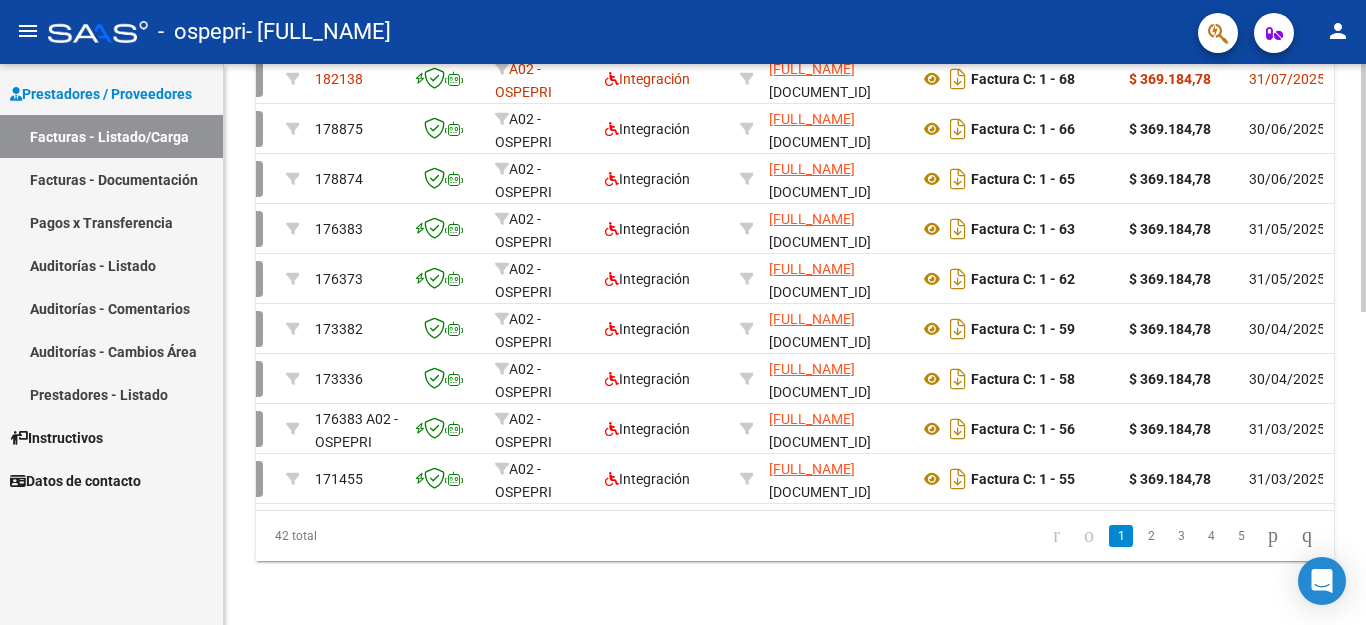 scroll, scrollTop: 0, scrollLeft: 69, axis: horizontal 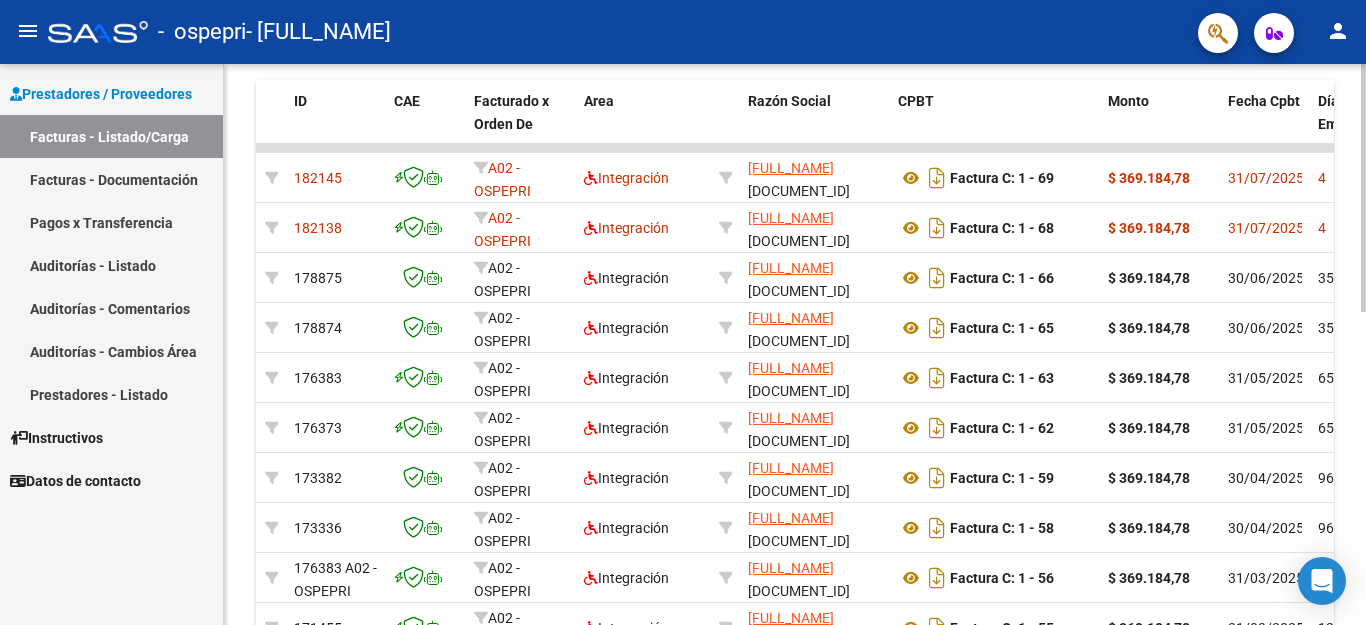 click 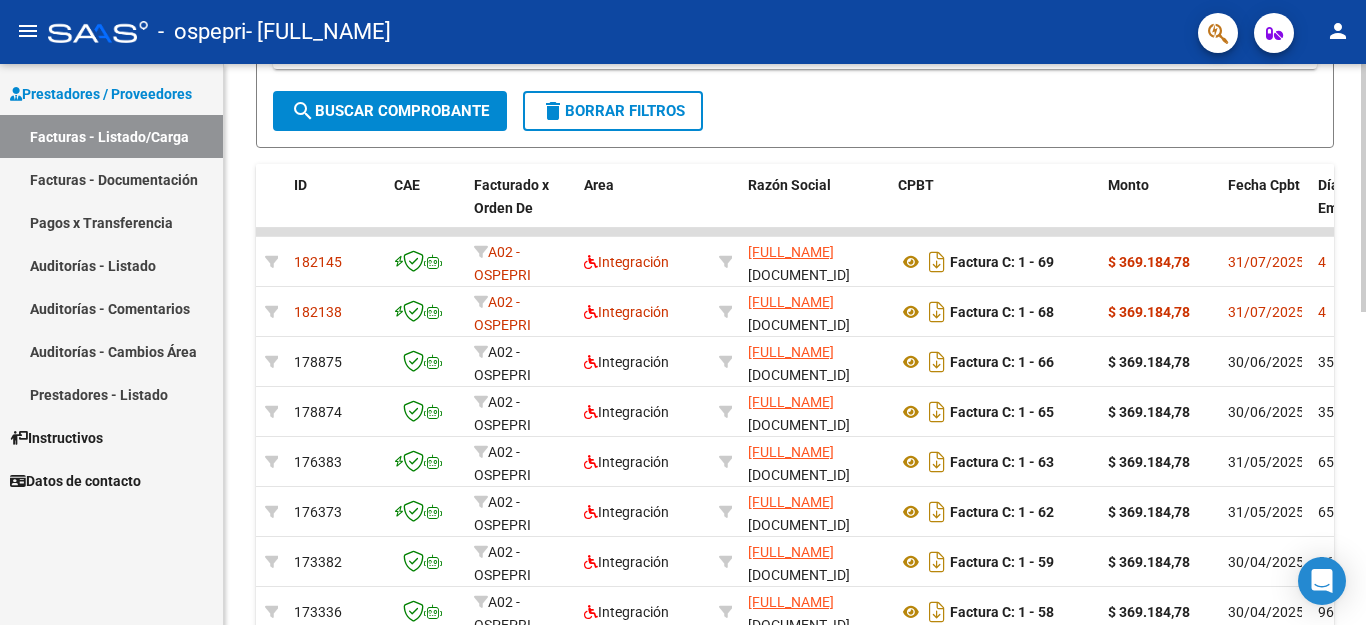 scroll, scrollTop: 451, scrollLeft: 0, axis: vertical 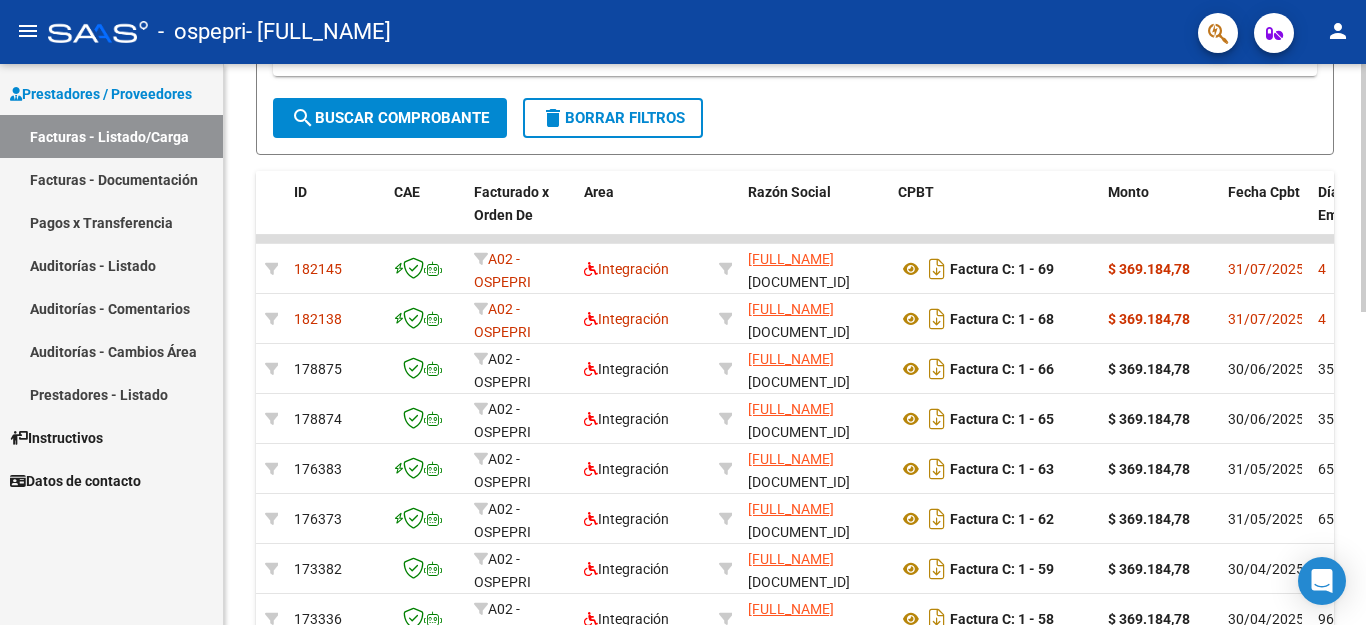 click 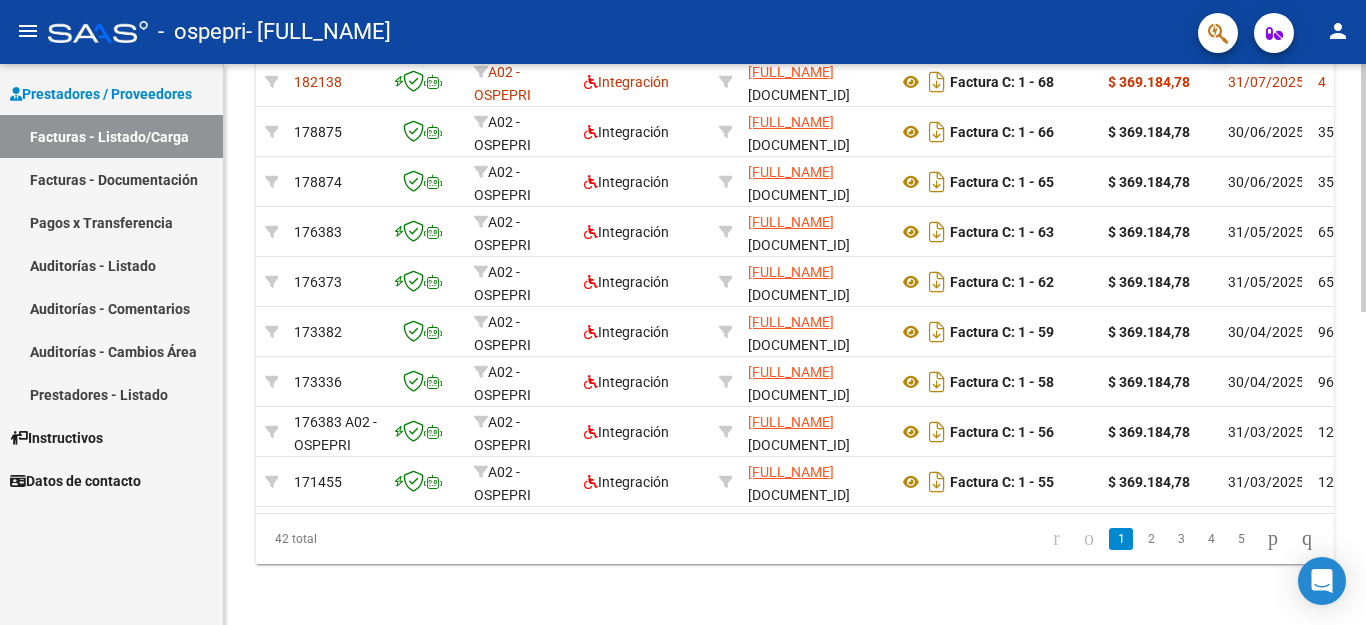 scroll, scrollTop: 708, scrollLeft: 0, axis: vertical 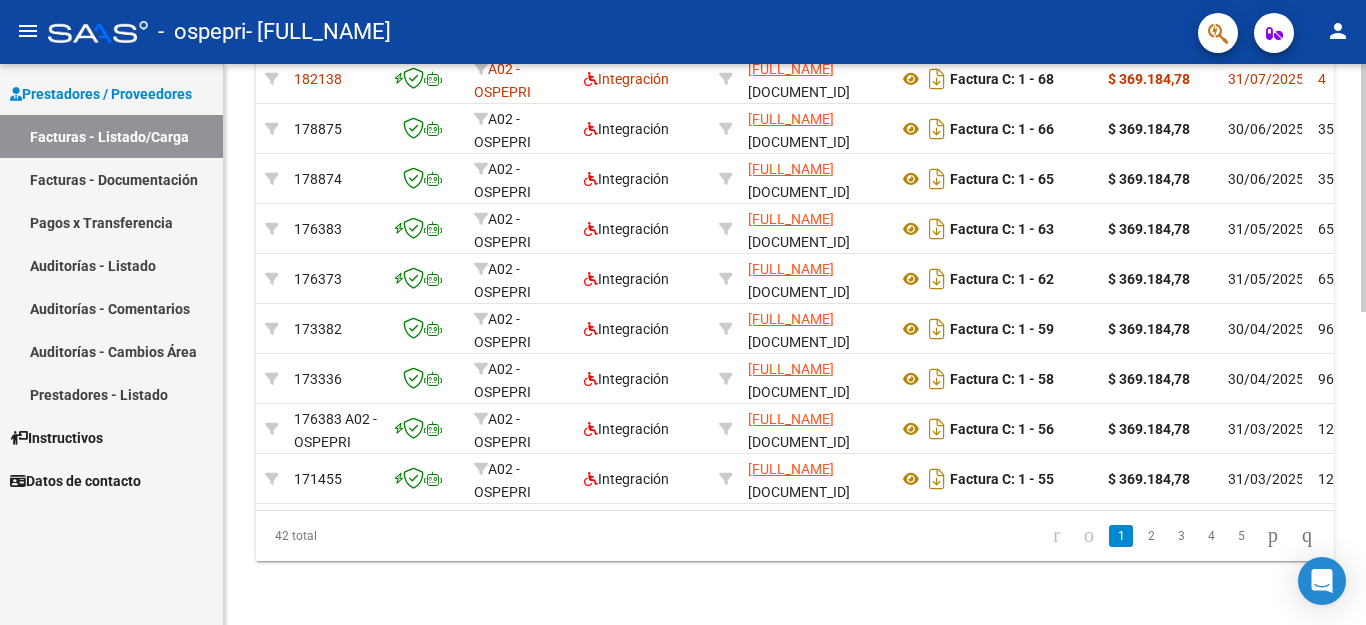 click on "Video tutorial   PRESTADORES -> Listado de CPBTs Emitidos por Prestadores / Proveedores (alt+q)   Cargar Comprobante
cloud_download  CSV  cloud_download  EXCEL  cloud_download  Estandar   Descarga Masiva
Filtros Id Area Area Todos Confirmado   Mostrar totalizadores   FILTROS DEL COMPROBANTE  Comprobante Tipo Comprobante Tipo Start date – End date Fec. Comprobante Desde / Hasta Días Emisión Desde(cant. días) Días Emisión Hasta(cant. días) CUIT / Razón Social Pto. Venta Nro. Comprobante Código SSS CAE Válido CAE Válido Todos Cargado Módulo Hosp. Todos Tiene facturacion Apócrifa Hospital Refes  FILTROS DE INTEGRACION  Período De Prestación Campos del Archivo de Rendición Devuelto x SSS (dr_envio) Todos Rendido x SSS (dr_envio) Tipo de Registro Tipo de Registro Período Presentación Período Presentación Campos del Legajo Asociado (preaprobación) Afiliado Legajo (cuil/nombre) Todos Solo facturas preaprobadas  MAS FILTROS  Todos Con Doc. Respaldatoria Todos Con Trazabilidad Todos – – 4" 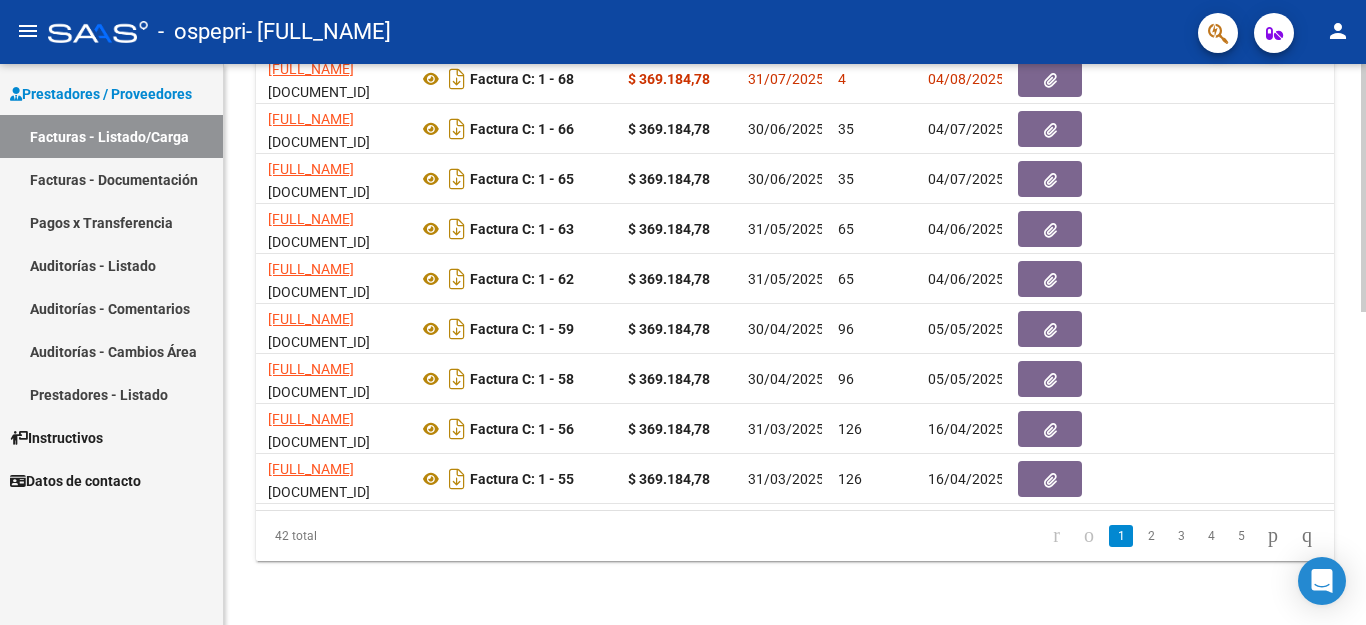 scroll, scrollTop: 0, scrollLeft: 589, axis: horizontal 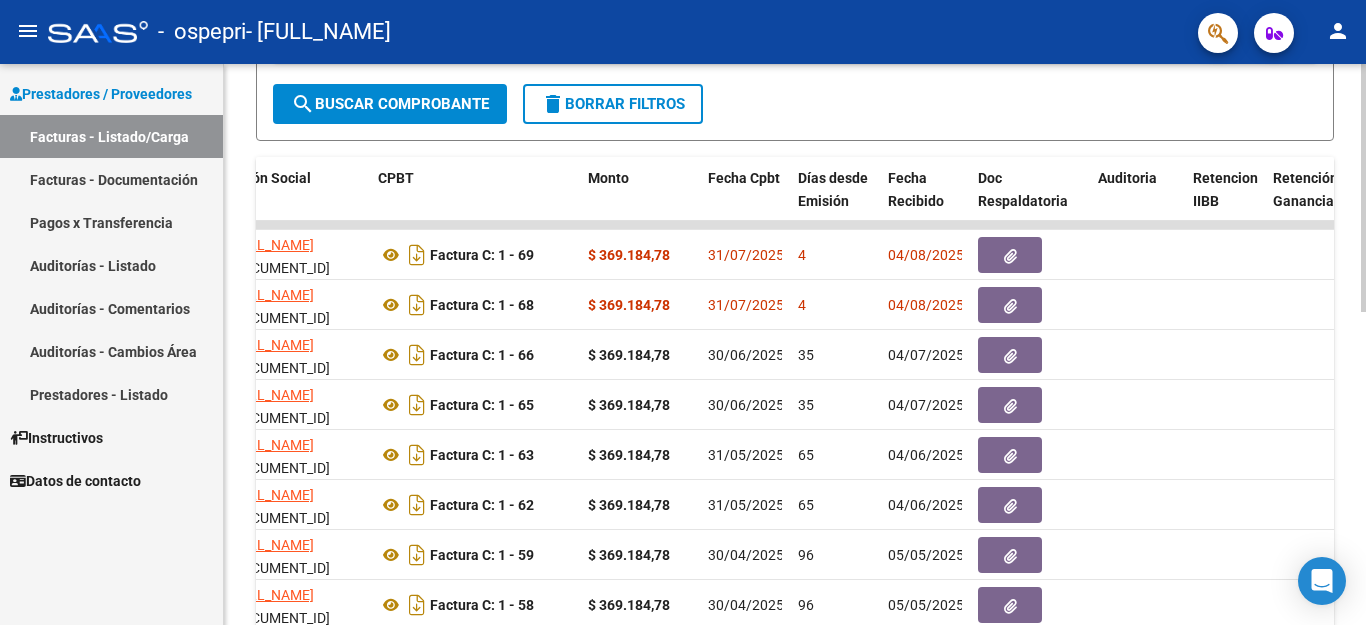 click 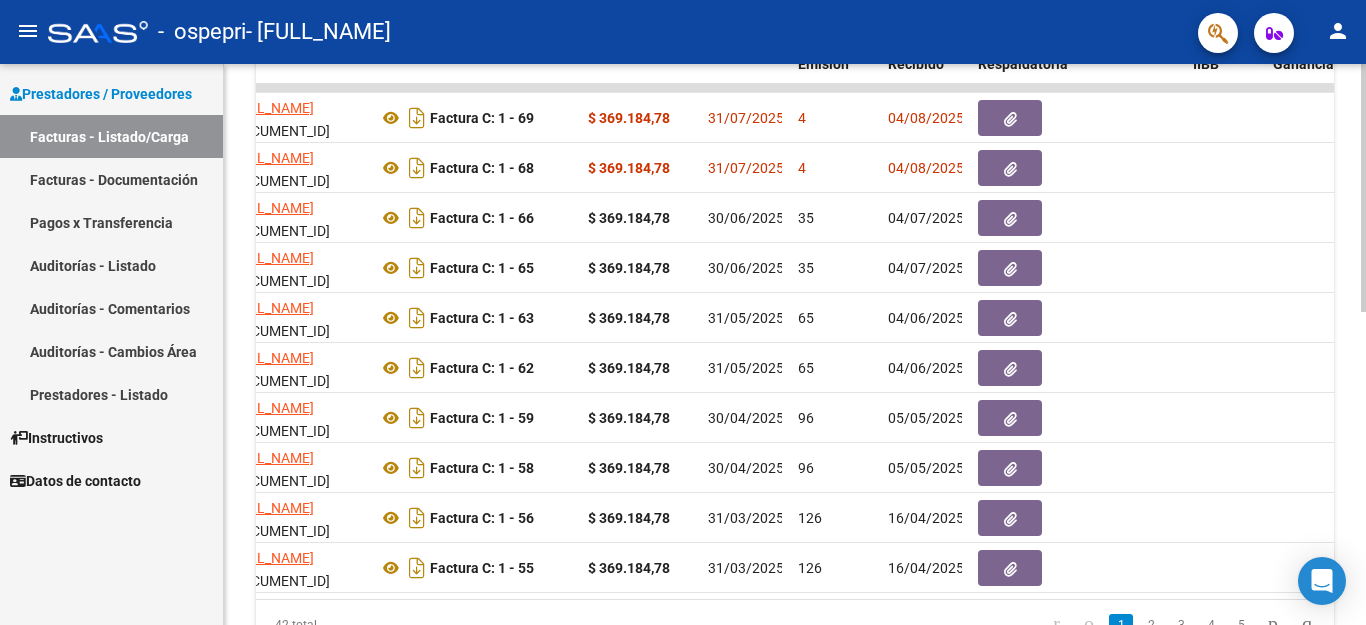 scroll, scrollTop: 621, scrollLeft: 0, axis: vertical 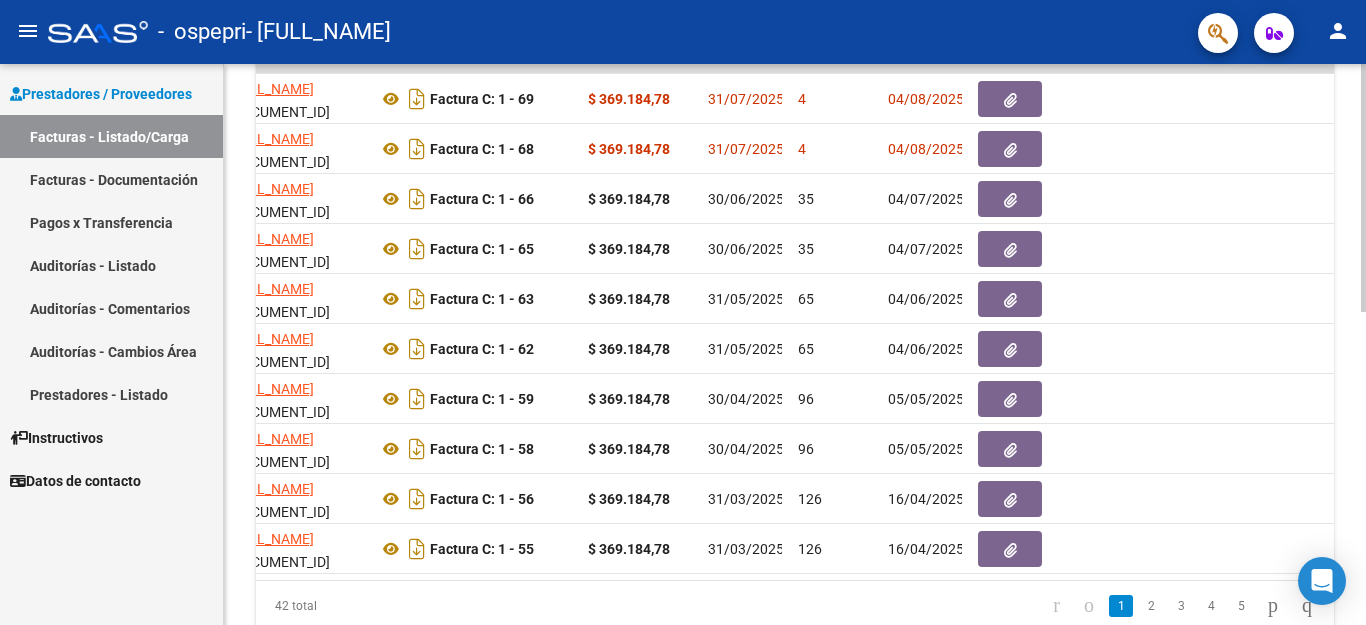 click on "Video tutorial   PRESTADORES -> Listado de CPBTs Emitidos por Prestadores / Proveedores (alt+q)   Cargar Comprobante
cloud_download  CSV  cloud_download  EXCEL  cloud_download  Estandar   Descarga Masiva
Filtros Id Area Area Todos Confirmado   Mostrar totalizadores   FILTROS DEL COMPROBANTE  Comprobante Tipo Comprobante Tipo Start date – End date Fec. Comprobante Desde / Hasta Días Emisión Desde(cant. días) Días Emisión Hasta(cant. días) CUIT / Razón Social Pto. Venta Nro. Comprobante Código SSS CAE Válido CAE Válido Todos Cargado Módulo Hosp. Todos Tiene facturacion Apócrifa Hospital Refes  FILTROS DE INTEGRACION  Período De Prestación Campos del Archivo de Rendición Devuelto x SSS (dr_envio) Todos Rendido x SSS (dr_envio) Tipo de Registro Tipo de Registro Período Presentación Período Presentación Campos del Legajo Asociado (preaprobación) Afiliado Legajo (cuil/nombre) Todos Solo facturas preaprobadas  MAS FILTROS  Todos Con Doc. Respaldatoria Todos Con Trazabilidad Todos – – 4" 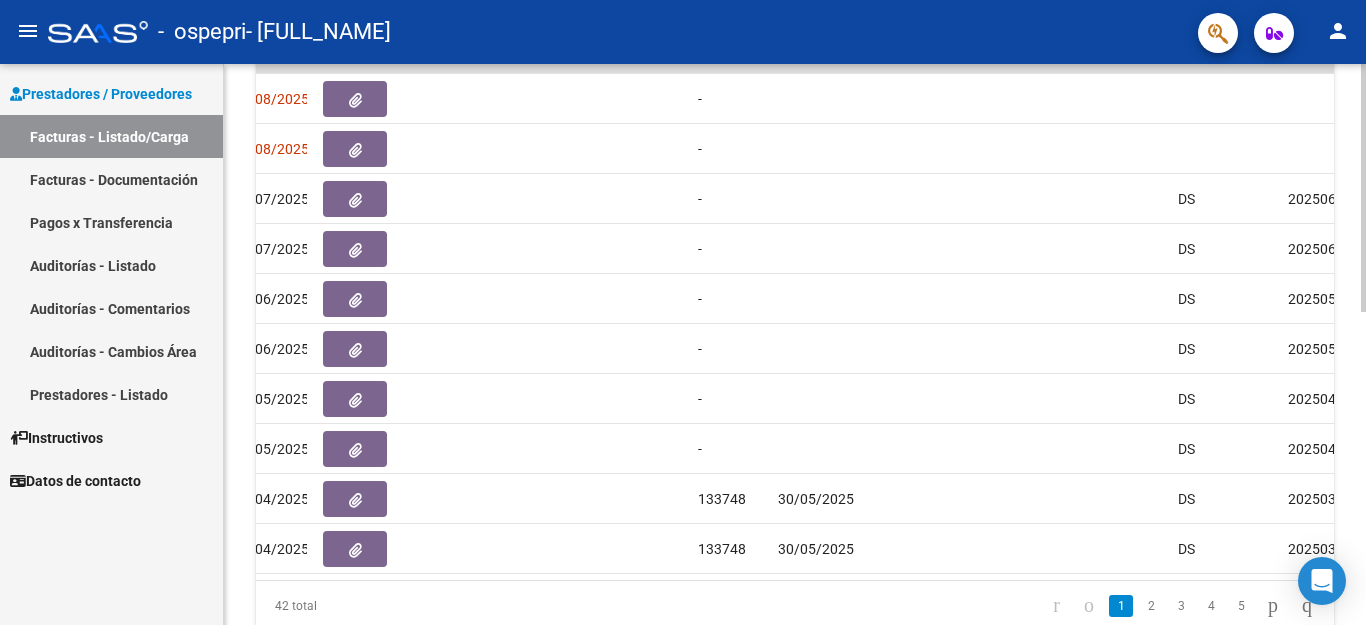 scroll, scrollTop: 0, scrollLeft: 1252, axis: horizontal 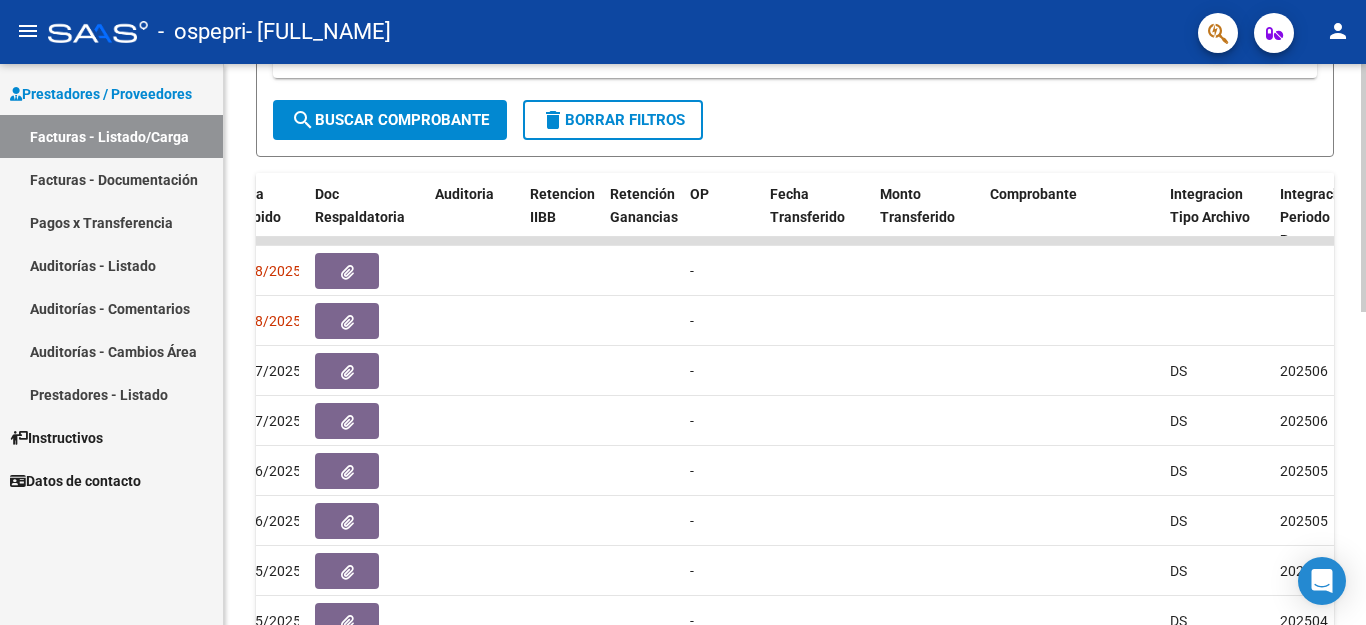 click 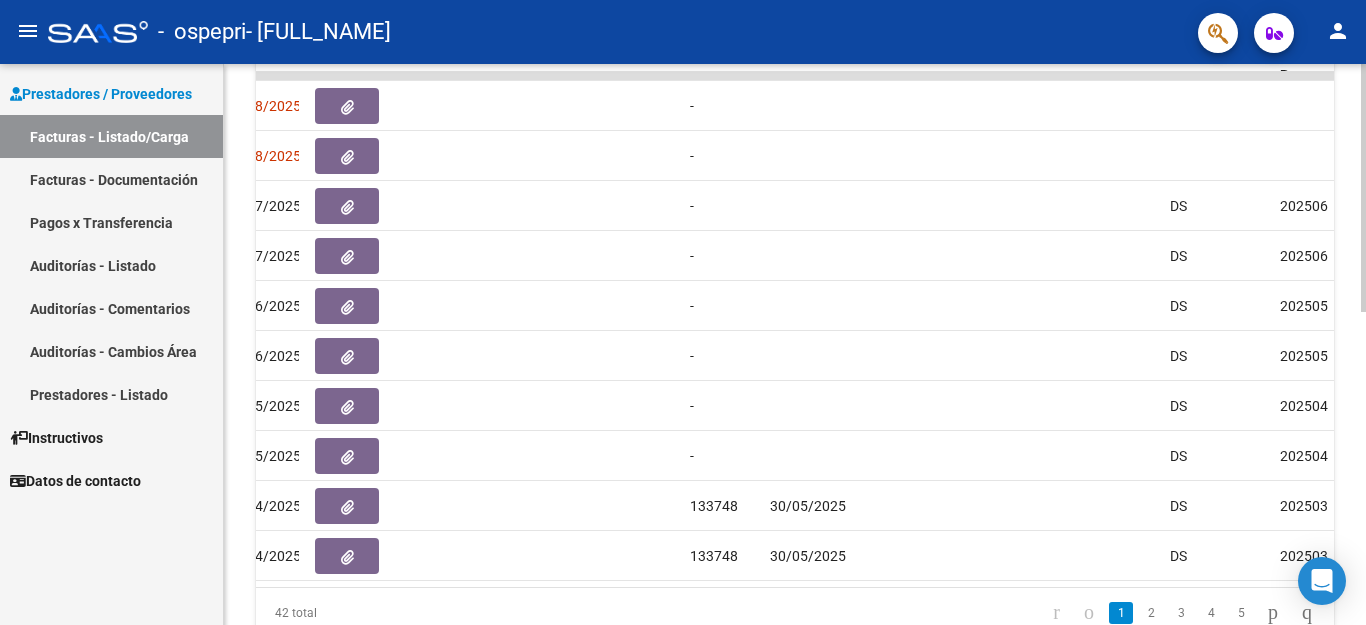 scroll, scrollTop: 627, scrollLeft: 0, axis: vertical 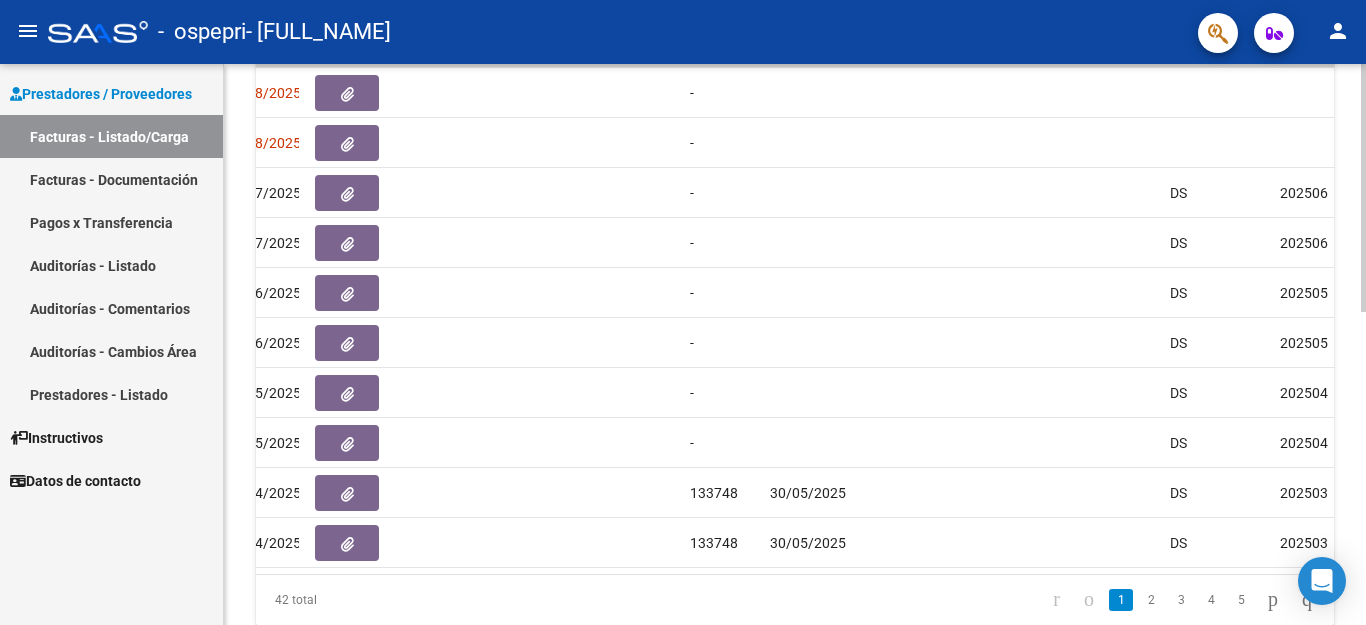 click on "Video tutorial   PRESTADORES -> Listado de CPBTs Emitidos por Prestadores / Proveedores (alt+q)   Cargar Comprobante
cloud_download  CSV  cloud_download  EXCEL  cloud_download  Estandar   Descarga Masiva
Filtros Id Area Area Todos Confirmado   Mostrar totalizadores   FILTROS DEL COMPROBANTE  Comprobante Tipo Comprobante Tipo Start date – End date Fec. Comprobante Desde / Hasta Días Emisión Desde(cant. días) Días Emisión Hasta(cant. días) CUIT / Razón Social Pto. Venta Nro. Comprobante Código SSS CAE Válido CAE Válido Todos Cargado Módulo Hosp. Todos Tiene facturacion Apócrifa Hospital Refes  FILTROS DE INTEGRACION  Período De Prestación Campos del Archivo de Rendición Devuelto x SSS (dr_envio) Todos Rendido x SSS (dr_envio) Tipo de Registro Tipo de Registro Período Presentación Período Presentación Campos del Legajo Asociado (preaprobación) Afiliado Legajo (cuil/nombre) Todos Solo facturas preaprobadas  MAS FILTROS  Todos Con Doc. Respaldatoria Todos Con Trazabilidad Todos – – 4" 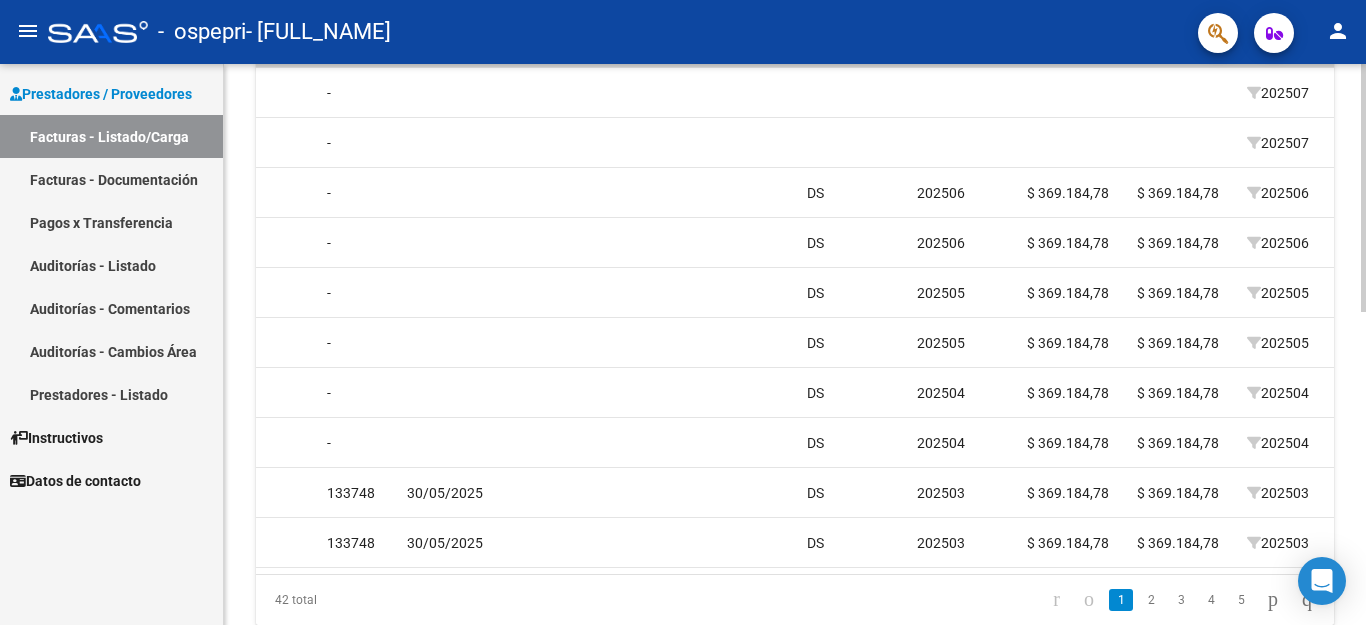 scroll, scrollTop: 0, scrollLeft: 1636, axis: horizontal 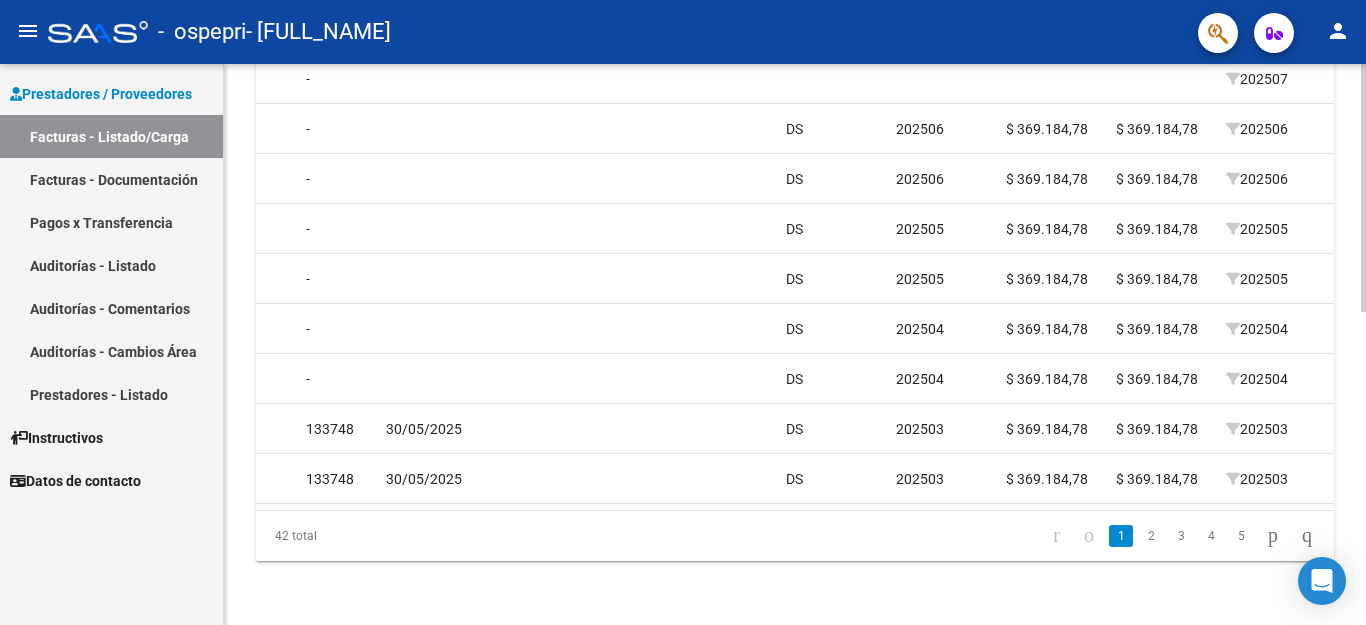 click on "Video tutorial   PRESTADORES -> Listado de CPBTs Emitidos por Prestadores / Proveedores (alt+q)   Cargar Comprobante
cloud_download  CSV  cloud_download  EXCEL  cloud_download  Estandar   Descarga Masiva
Filtros Id Area Area Todos Confirmado   Mostrar totalizadores   FILTROS DEL COMPROBANTE  Comprobante Tipo Comprobante Tipo Start date – End date Fec. Comprobante Desde / Hasta Días Emisión Desde(cant. días) Días Emisión Hasta(cant. días) CUIT / Razón Social Pto. Venta Nro. Comprobante Código SSS CAE Válido CAE Válido Todos Cargado Módulo Hosp. Todos Tiene facturacion Apócrifa Hospital Refes  FILTROS DE INTEGRACION  Período De Prestación Campos del Archivo de Rendición Devuelto x SSS (dr_envio) Todos Rendido x SSS (dr_envio) Tipo de Registro Tipo de Registro Período Presentación Período Presentación Campos del Legajo Asociado (preaprobación) Afiliado Legajo (cuil/nombre) Todos Solo facturas preaprobadas  MAS FILTROS  Todos Con Doc. Respaldatoria Todos Con Trazabilidad Todos – – 4" 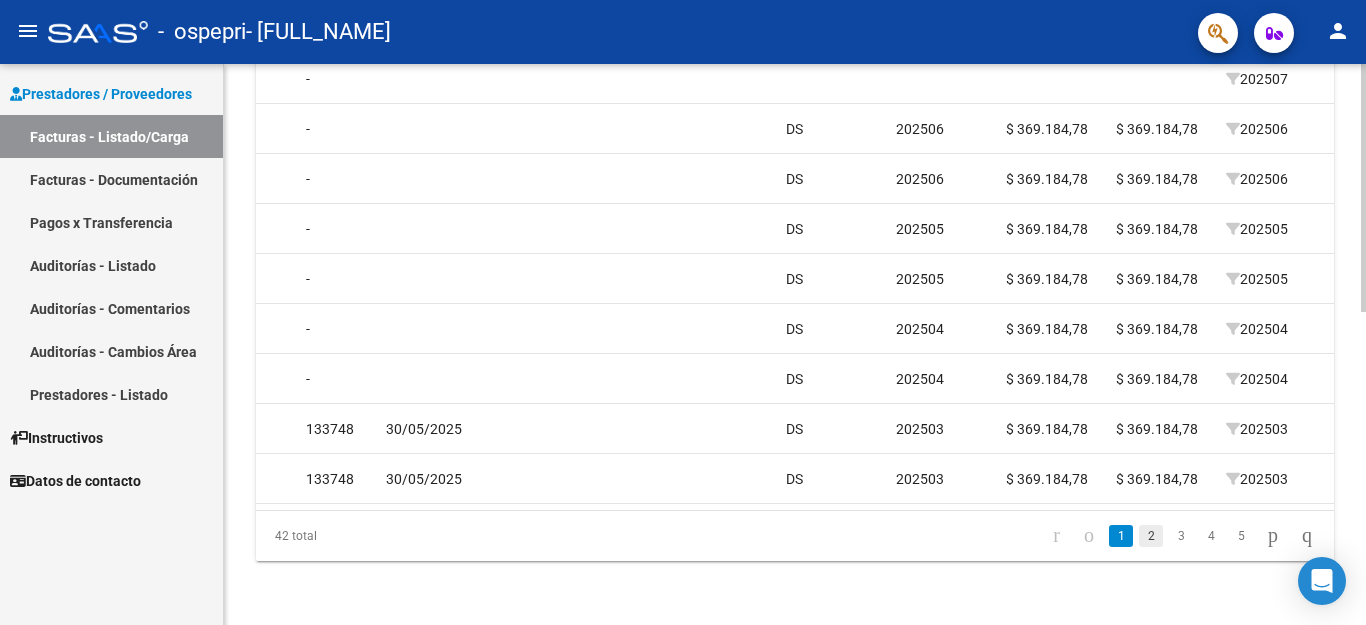 click on "2" 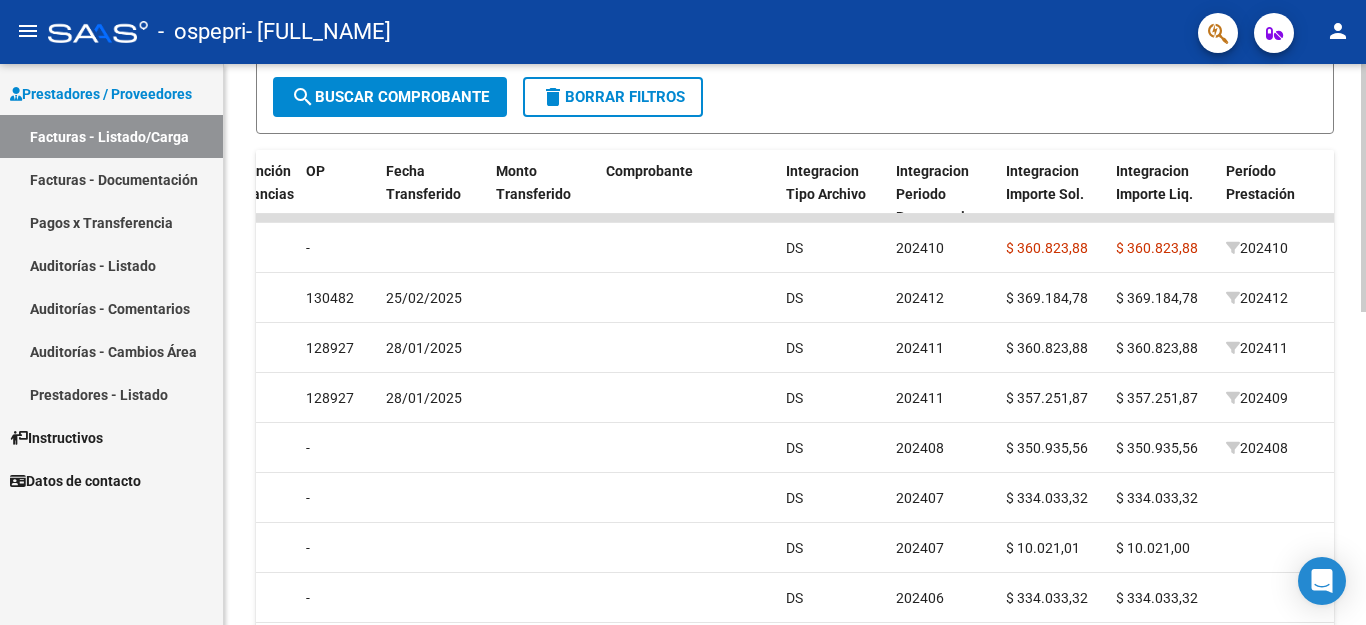 scroll, scrollTop: 468, scrollLeft: 0, axis: vertical 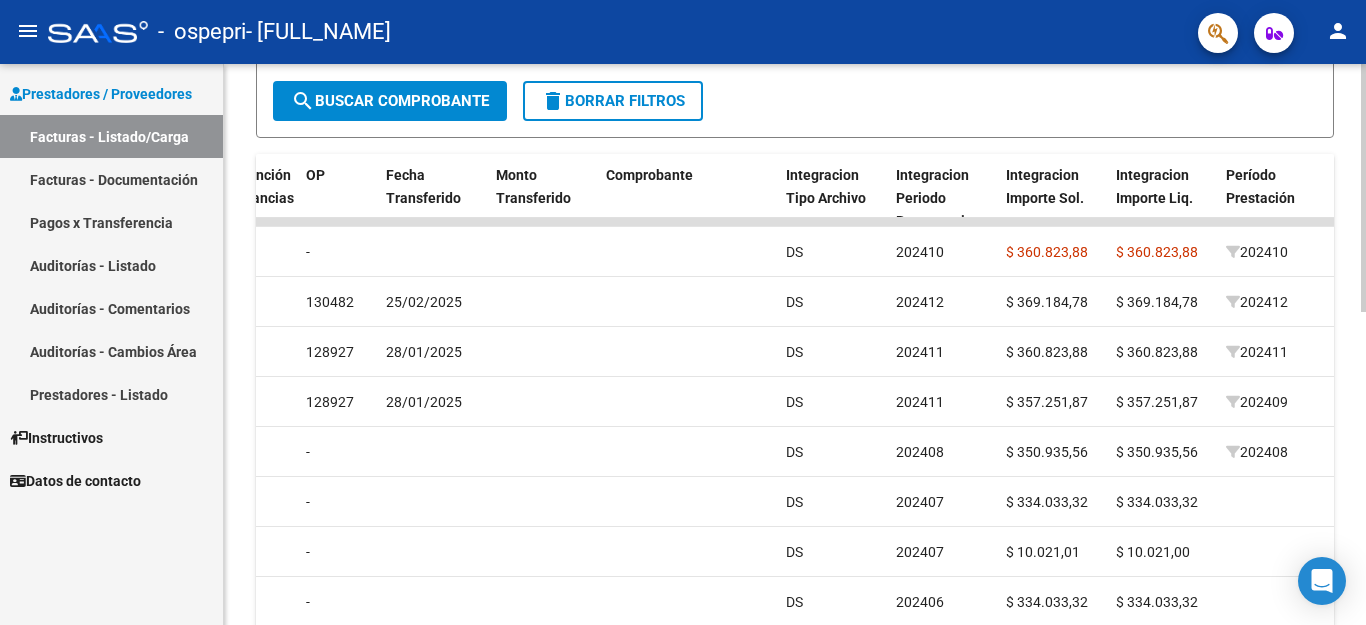 click 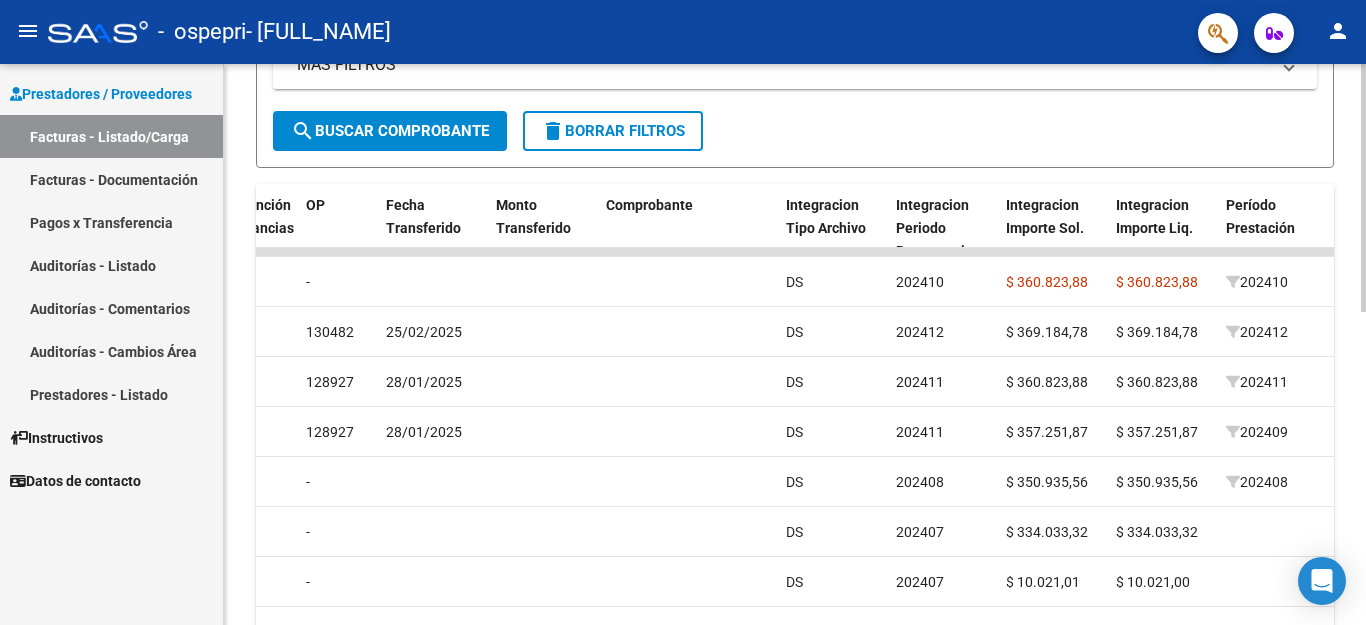 scroll, scrollTop: 436, scrollLeft: 0, axis: vertical 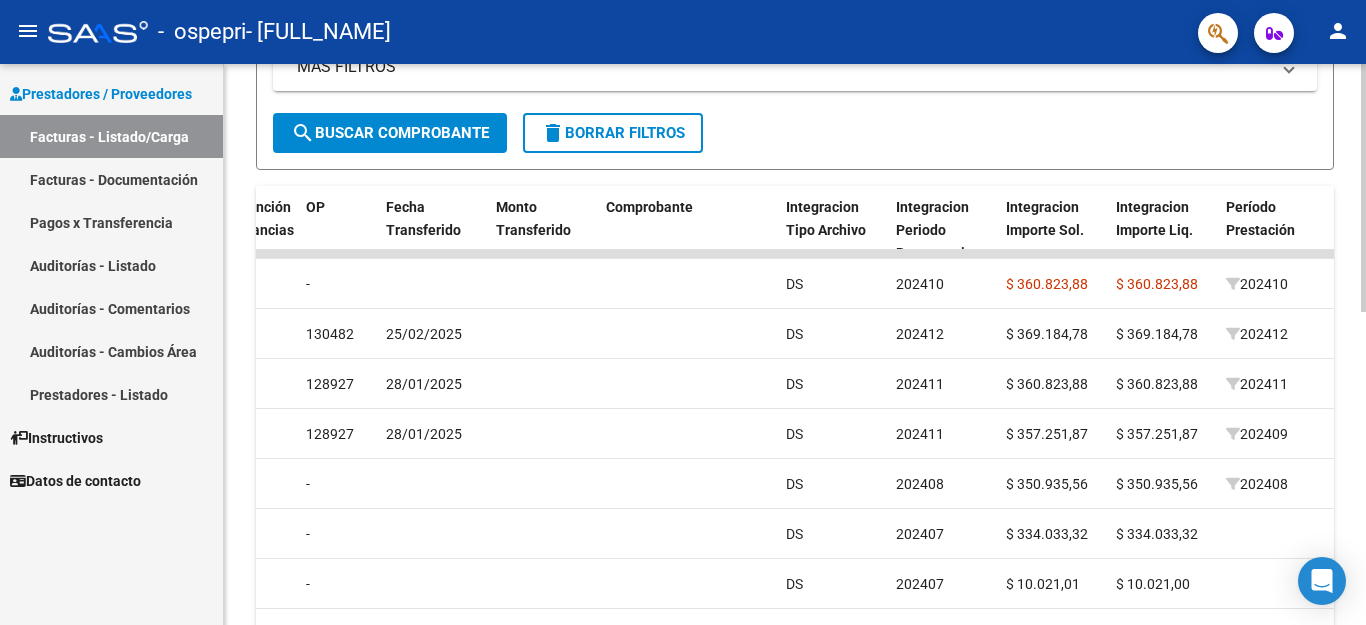 click 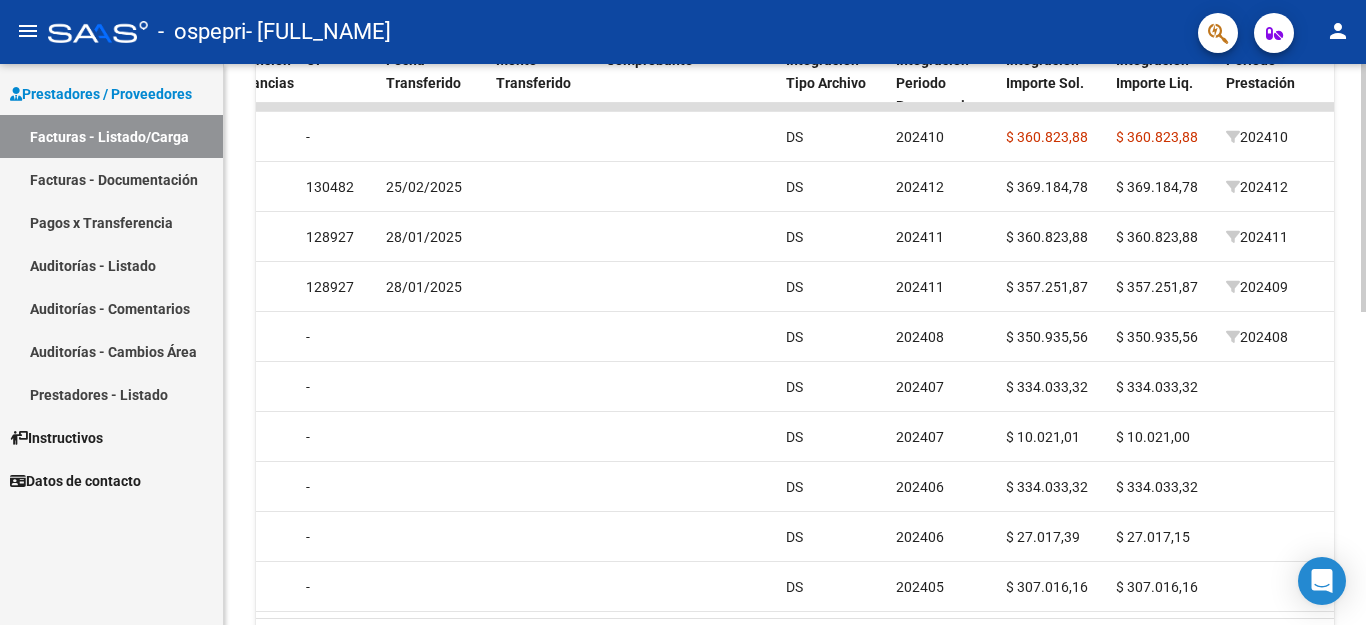 scroll, scrollTop: 641, scrollLeft: 0, axis: vertical 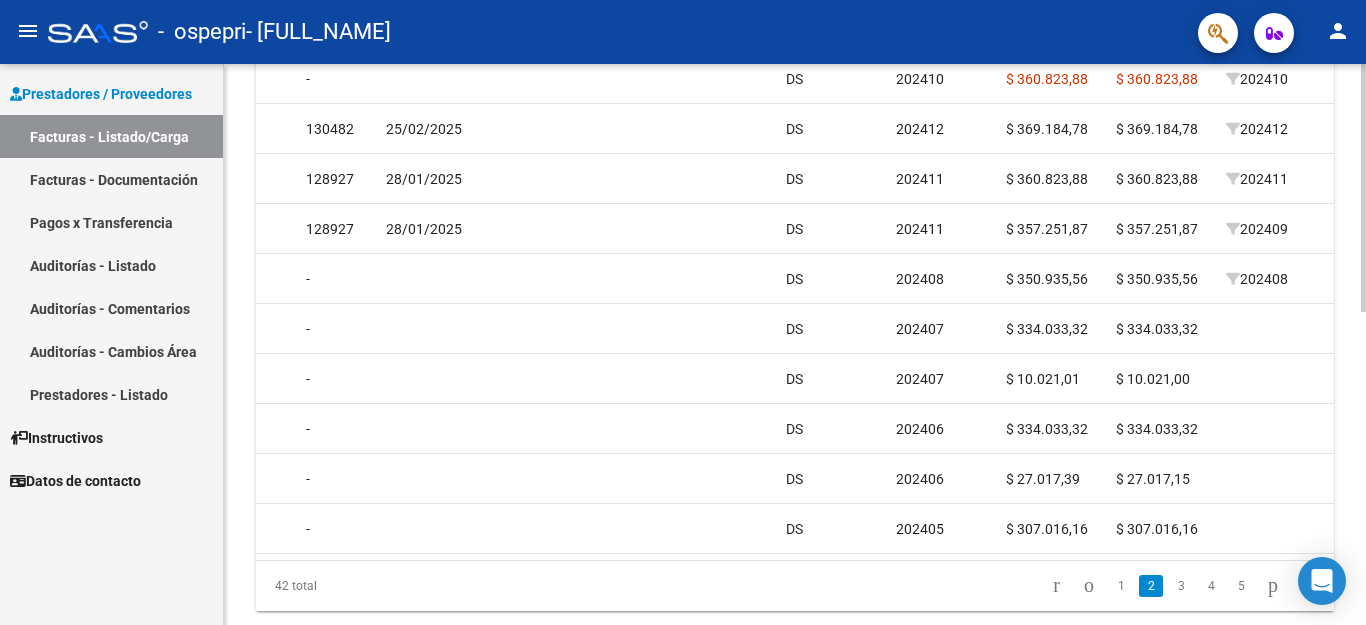 click 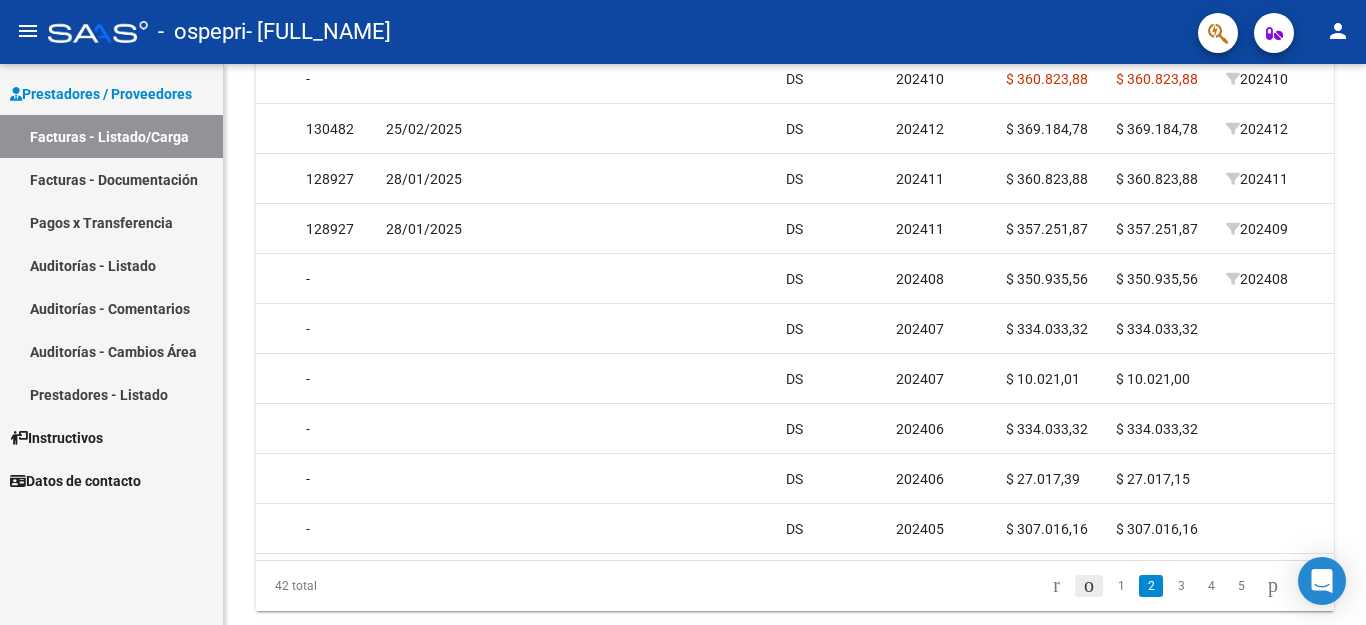 click 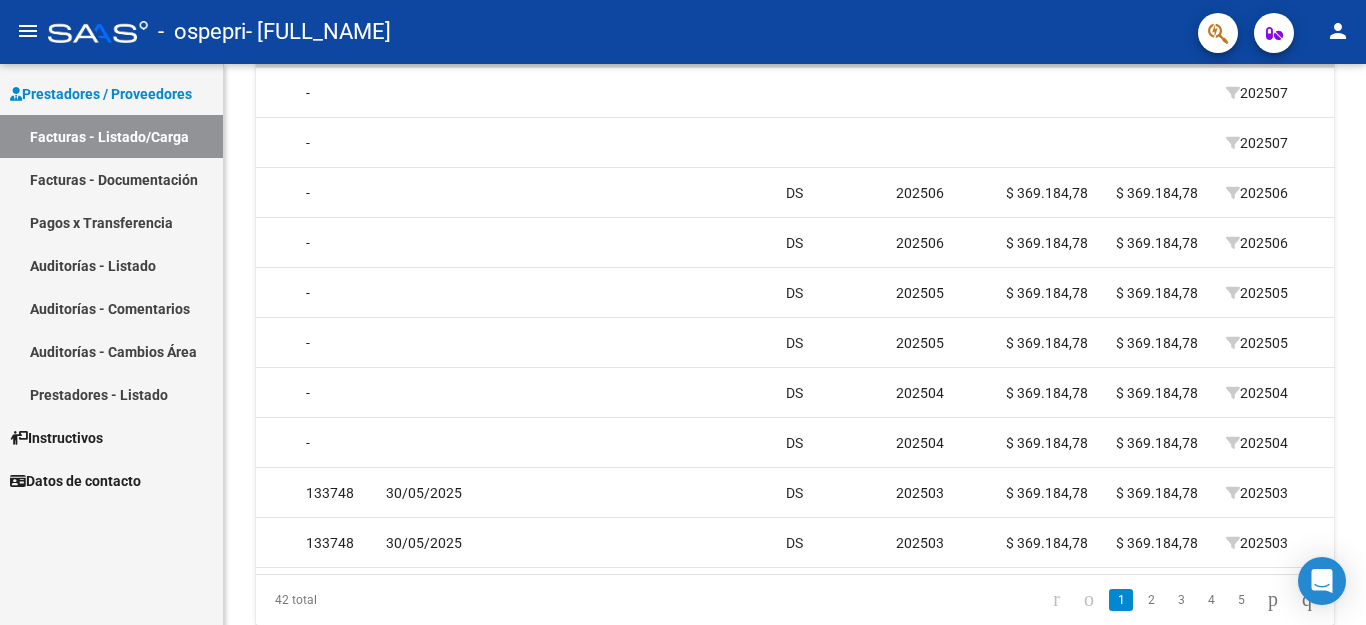 scroll, scrollTop: 629, scrollLeft: 0, axis: vertical 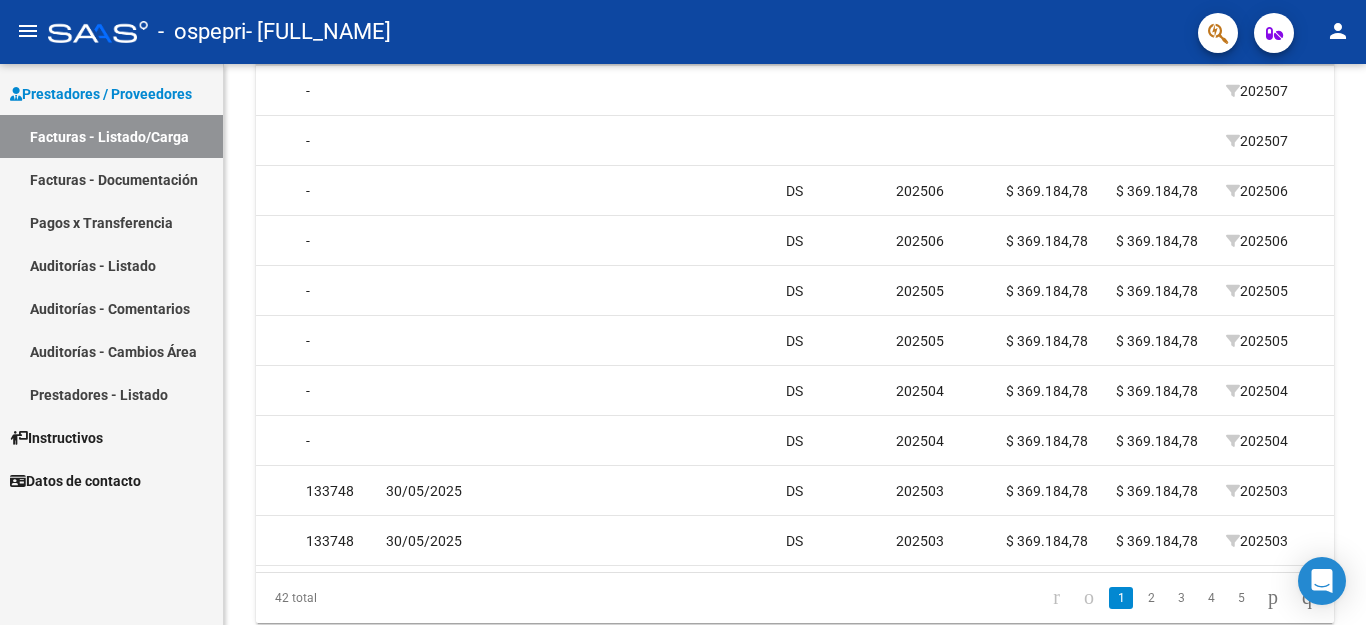click on "Video tutorial   PRESTADORES -> Listado de CPBTs Emitidos por Prestadores / Proveedores (alt+q)   Cargar Comprobante
cloud_download  CSV  cloud_download  EXCEL  cloud_download  Estandar   Descarga Masiva
Filtros Id Area Area Todos Confirmado   Mostrar totalizadores   FILTROS DEL COMPROBANTE  Comprobante Tipo Comprobante Tipo Start date – End date Fec. Comprobante Desde / Hasta Días Emisión Desde(cant. días) Días Emisión Hasta(cant. días) CUIT / Razón Social Pto. Venta Nro. Comprobante Código SSS CAE Válido CAE Válido Todos Cargado Módulo Hosp. Todos Tiene facturacion Apócrifa Hospital Refes  FILTROS DE INTEGRACION  Período De Prestación Campos del Archivo de Rendición Devuelto x SSS (dr_envio) Todos Rendido x SSS (dr_envio) Tipo de Registro Tipo de Registro Período Presentación Período Presentación Campos del Legajo Asociado (preaprobación) Afiliado Legajo (cuil/nombre) Todos Solo facturas preaprobadas  MAS FILTROS  Todos Con Doc. Respaldatoria Todos Con Trazabilidad Todos – – 4" 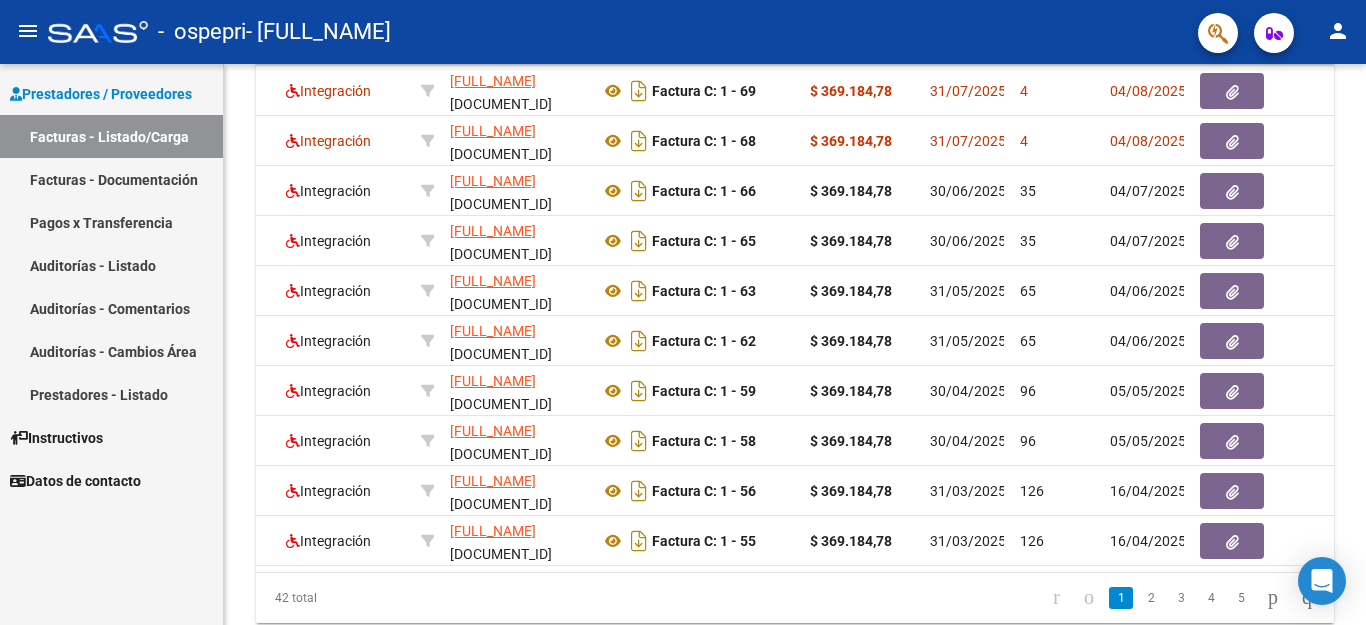 scroll, scrollTop: 0, scrollLeft: 343, axis: horizontal 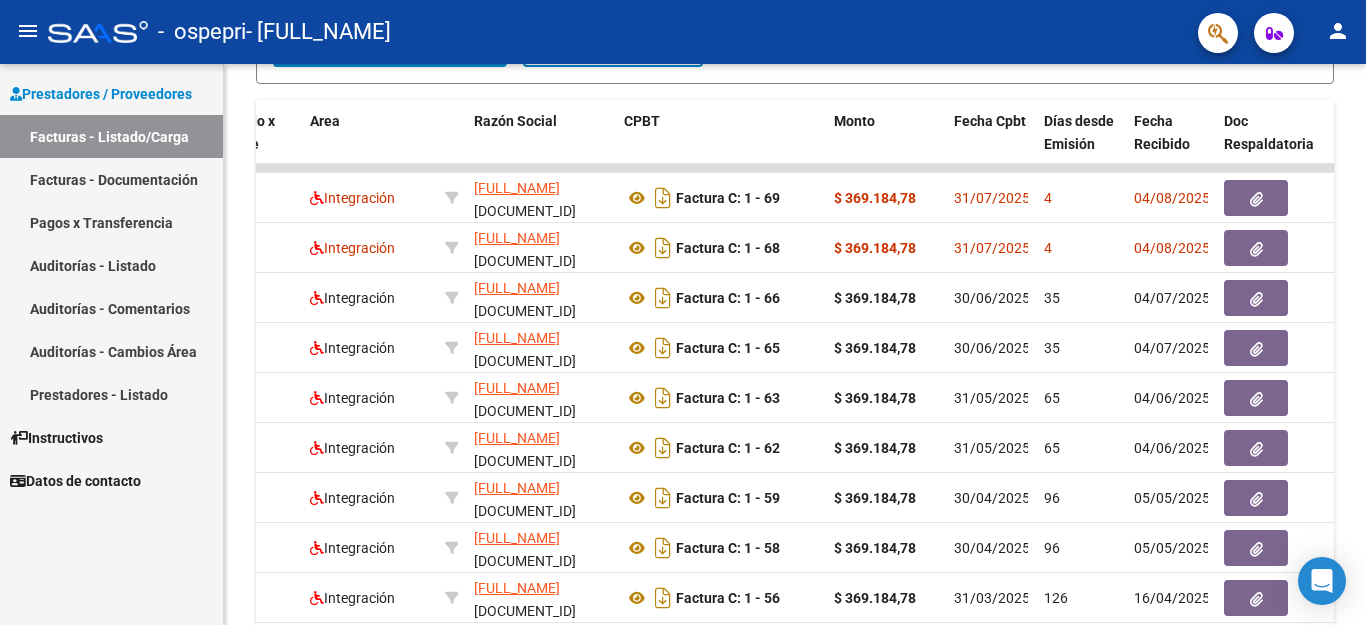 click 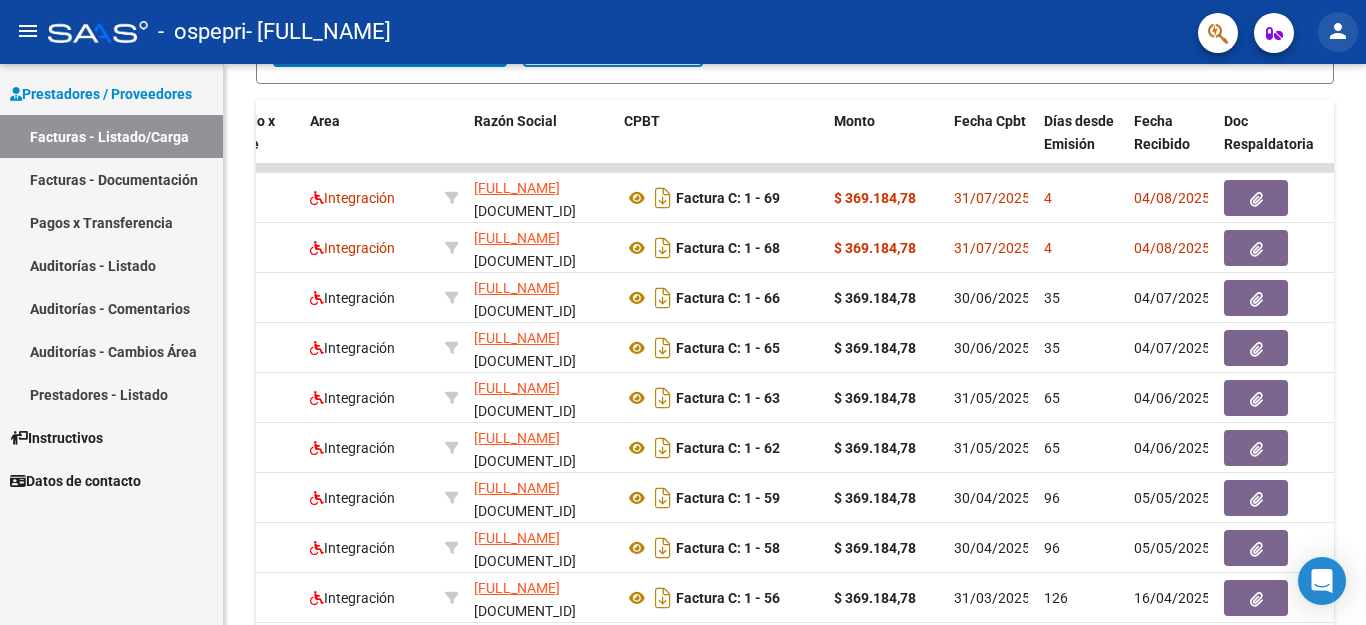 click on "person" 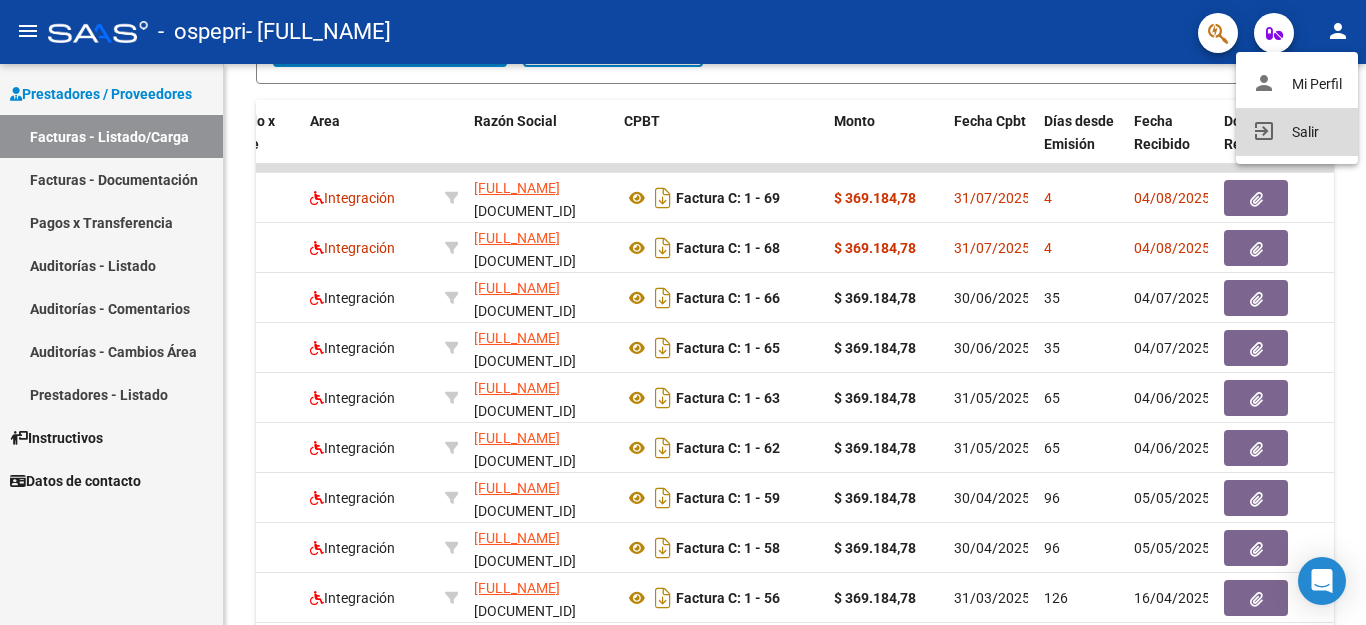 click on "exit_to_app  Salir" at bounding box center (1297, 132) 